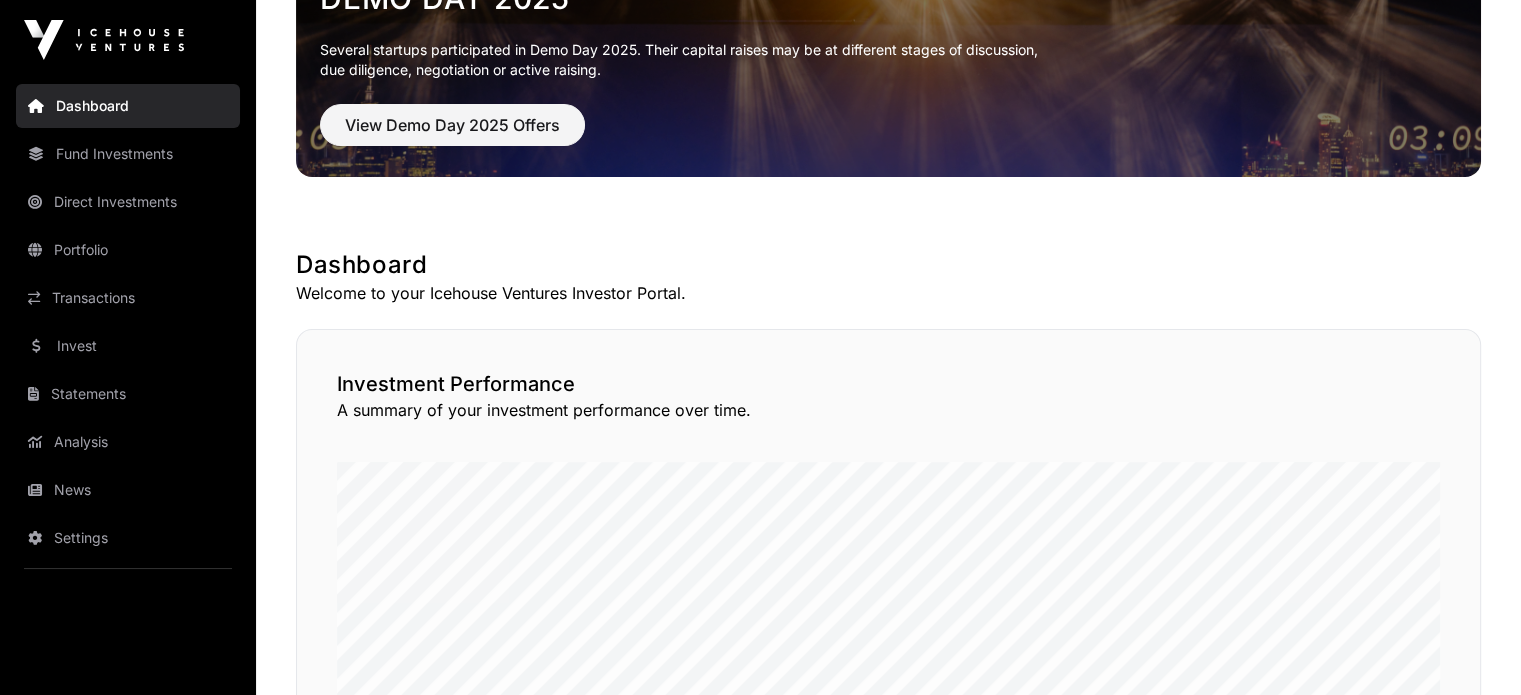 scroll, scrollTop: 154, scrollLeft: 0, axis: vertical 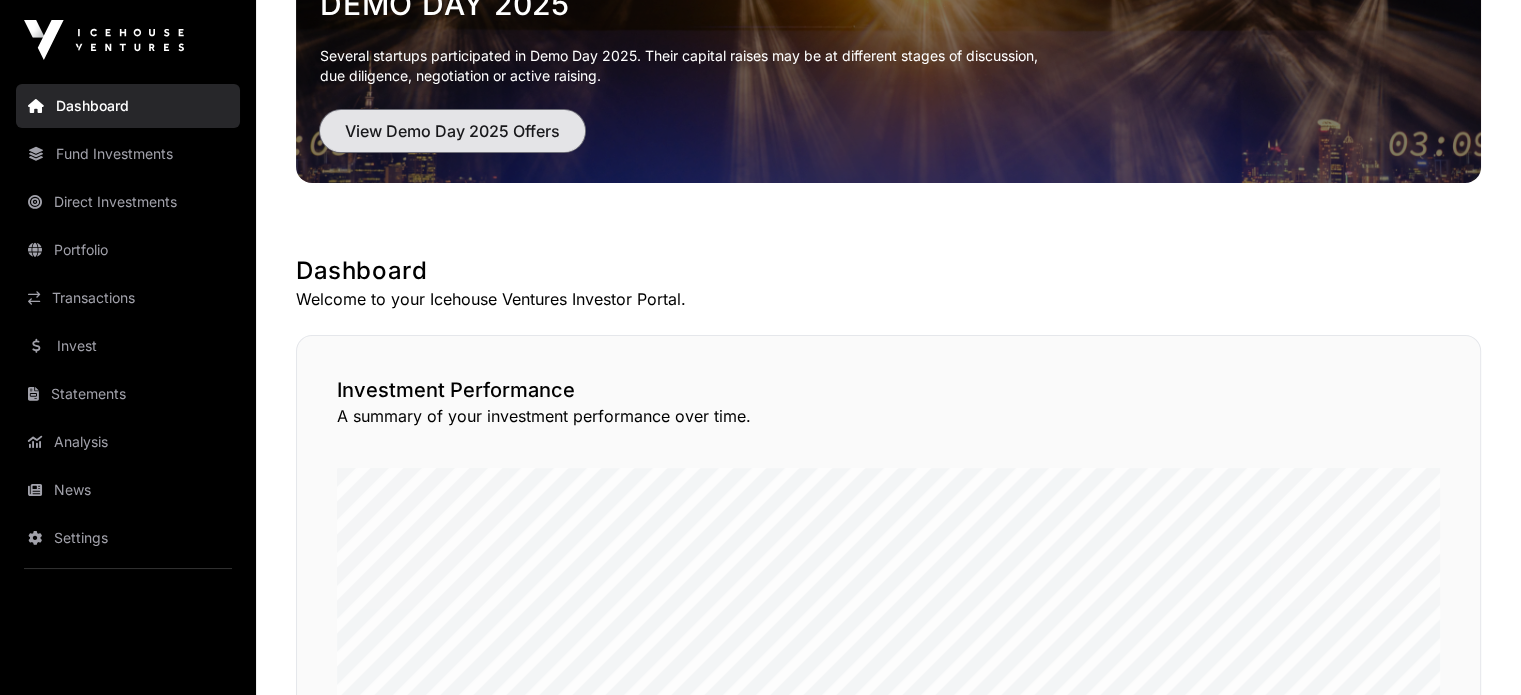 click on "View Demo Day 2025 Offers" 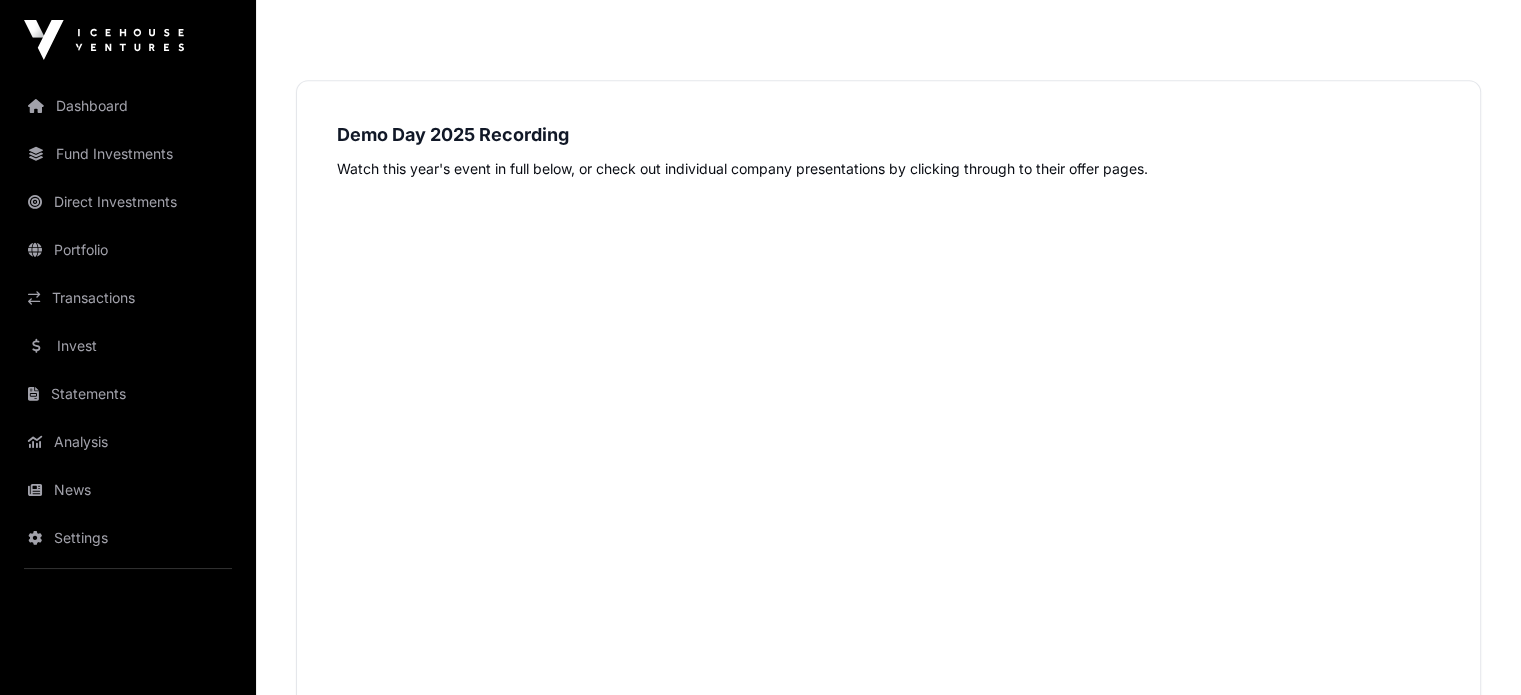 scroll, scrollTop: 1671, scrollLeft: 0, axis: vertical 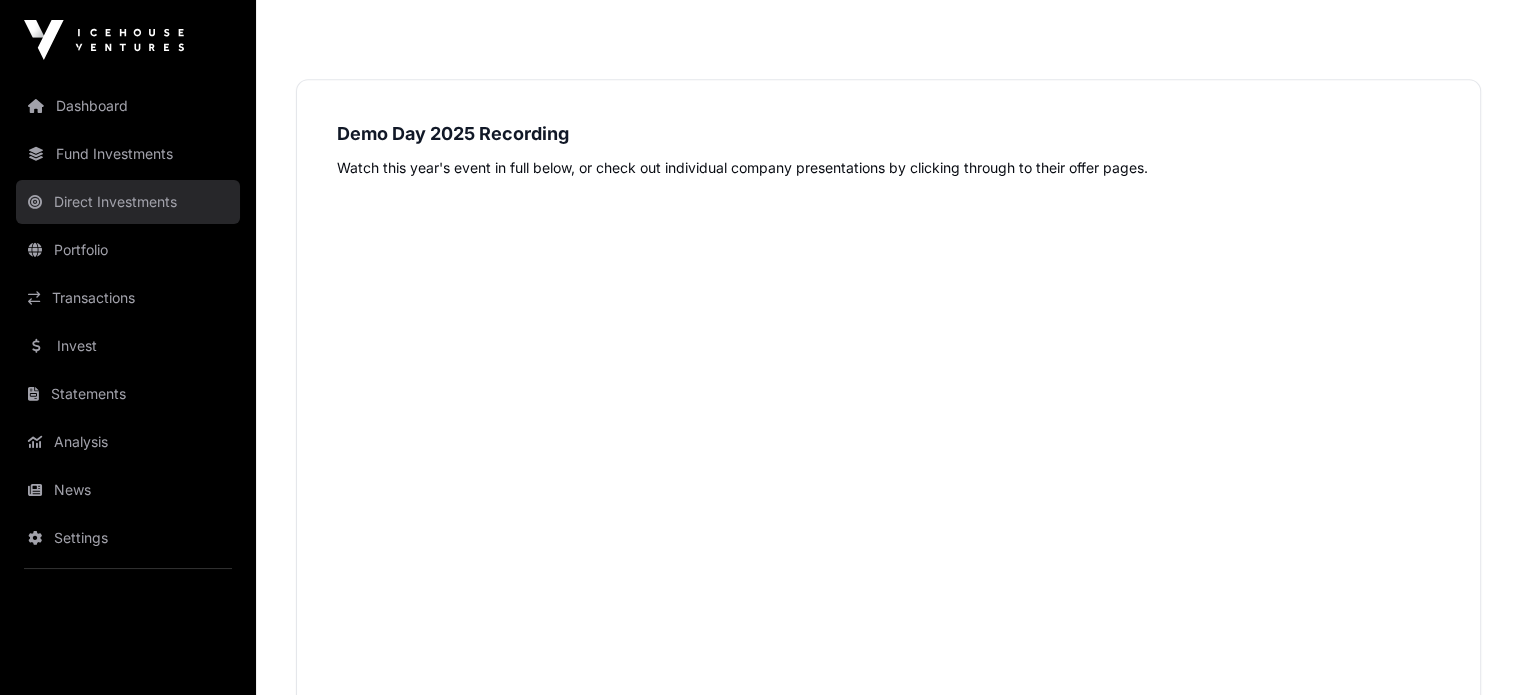 click on "Direct Investments" 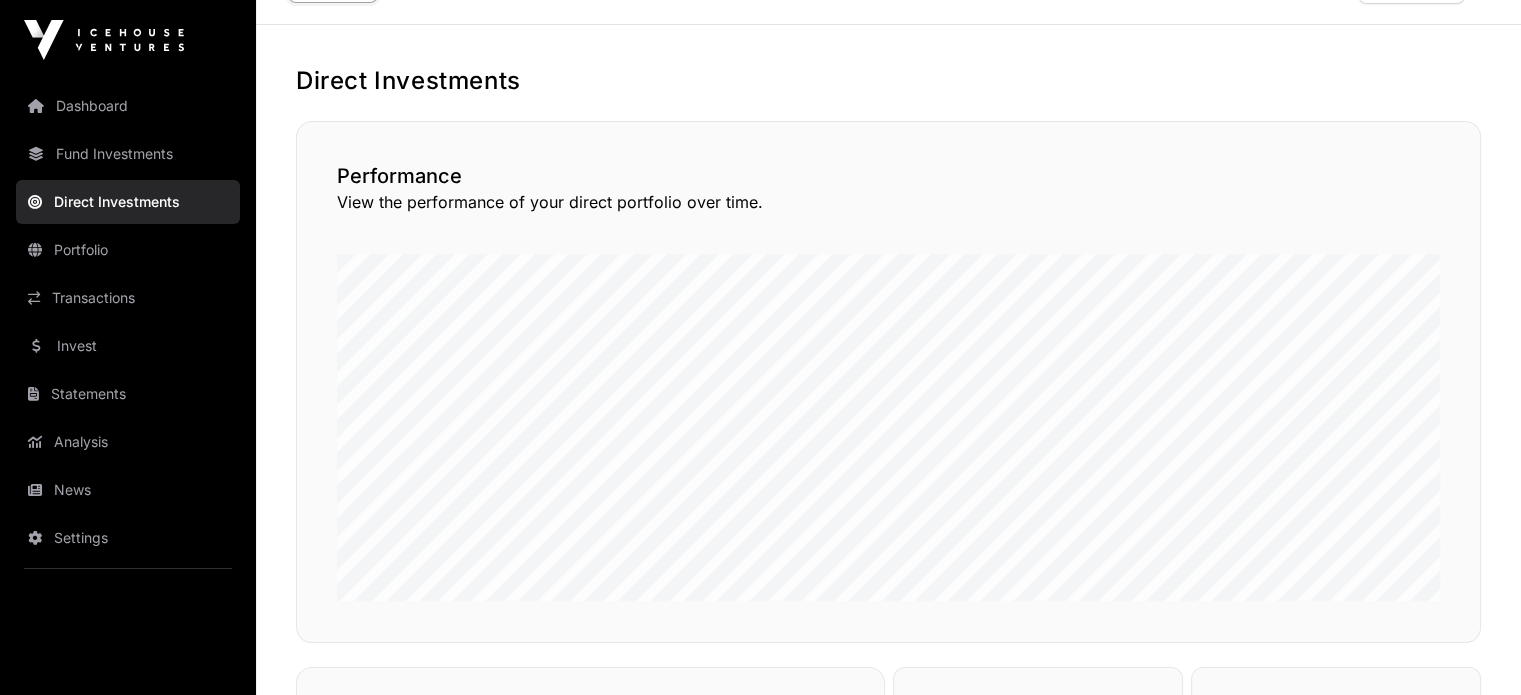 scroll, scrollTop: 0, scrollLeft: 0, axis: both 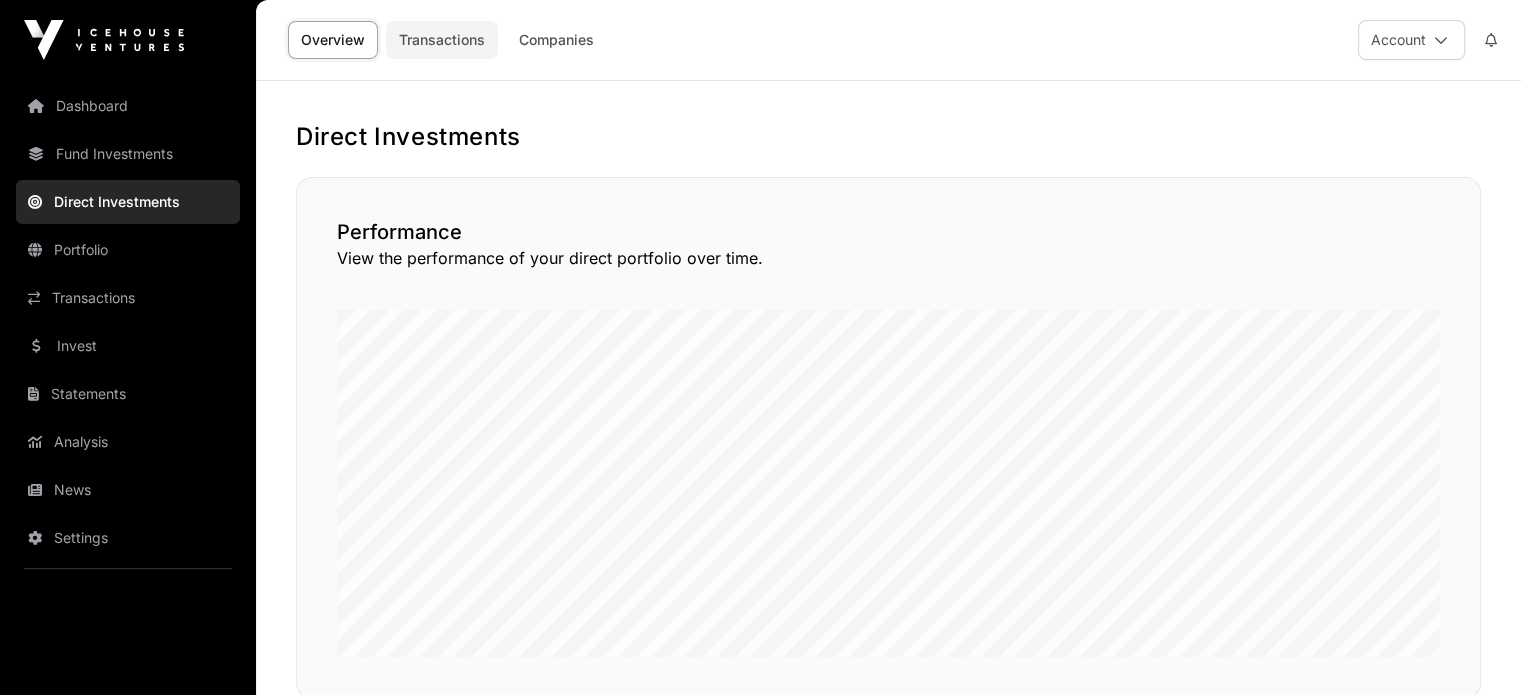 click on "Transactions" 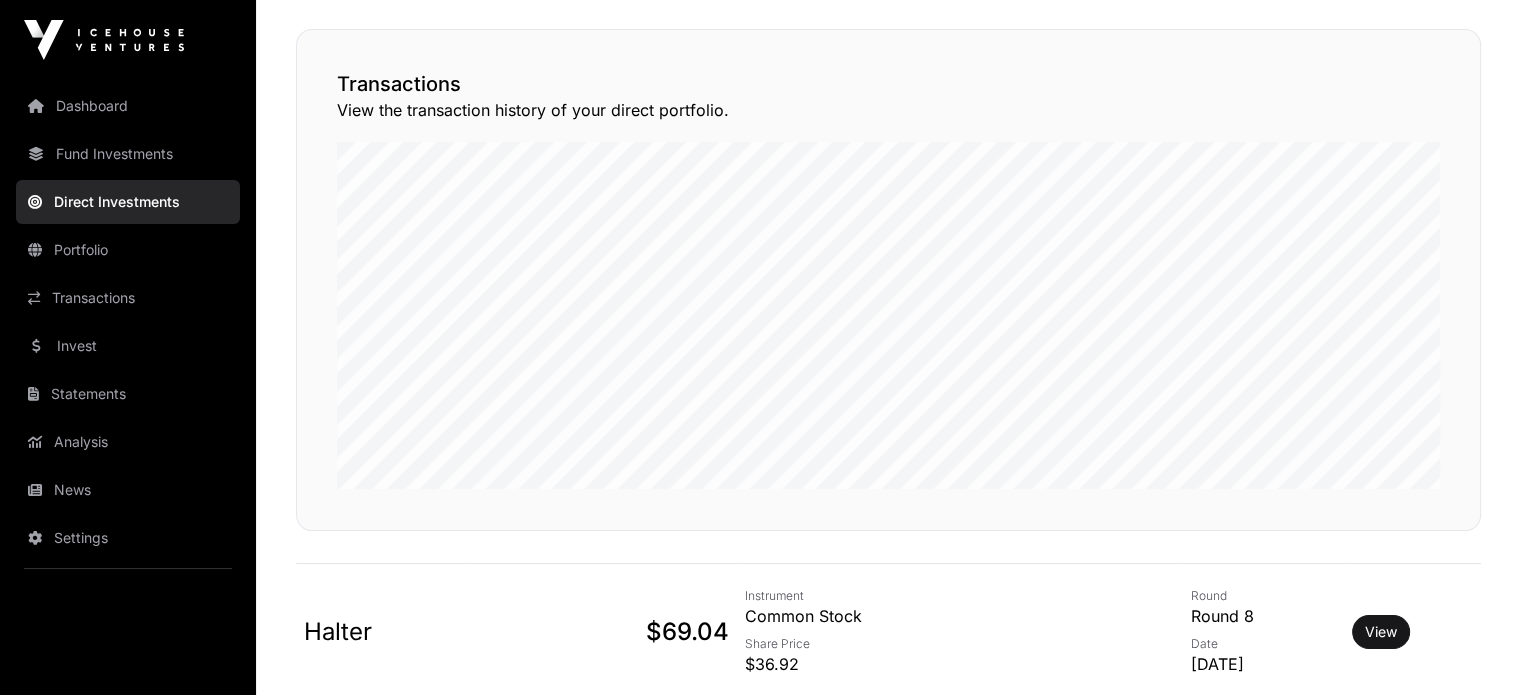scroll, scrollTop: 0, scrollLeft: 0, axis: both 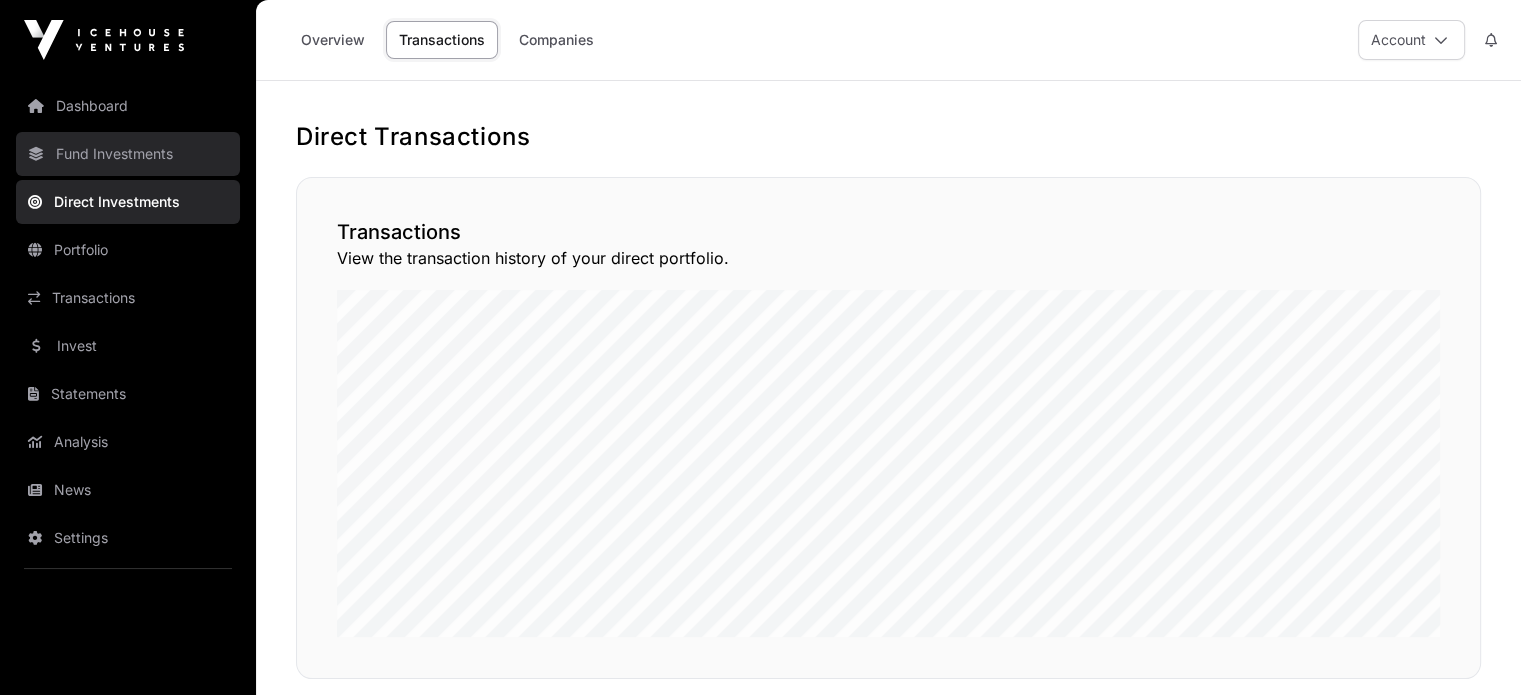 click on "Fund Investments" 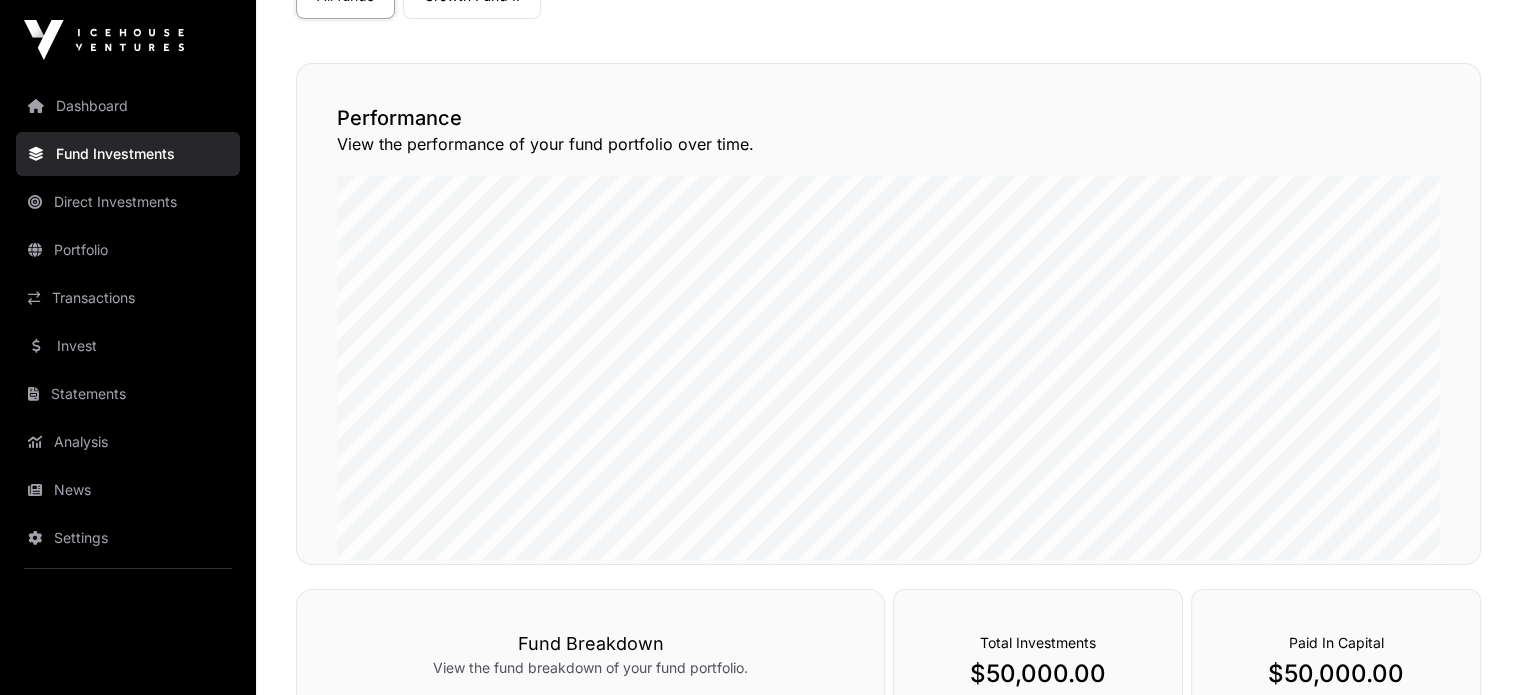 scroll, scrollTop: 227, scrollLeft: 0, axis: vertical 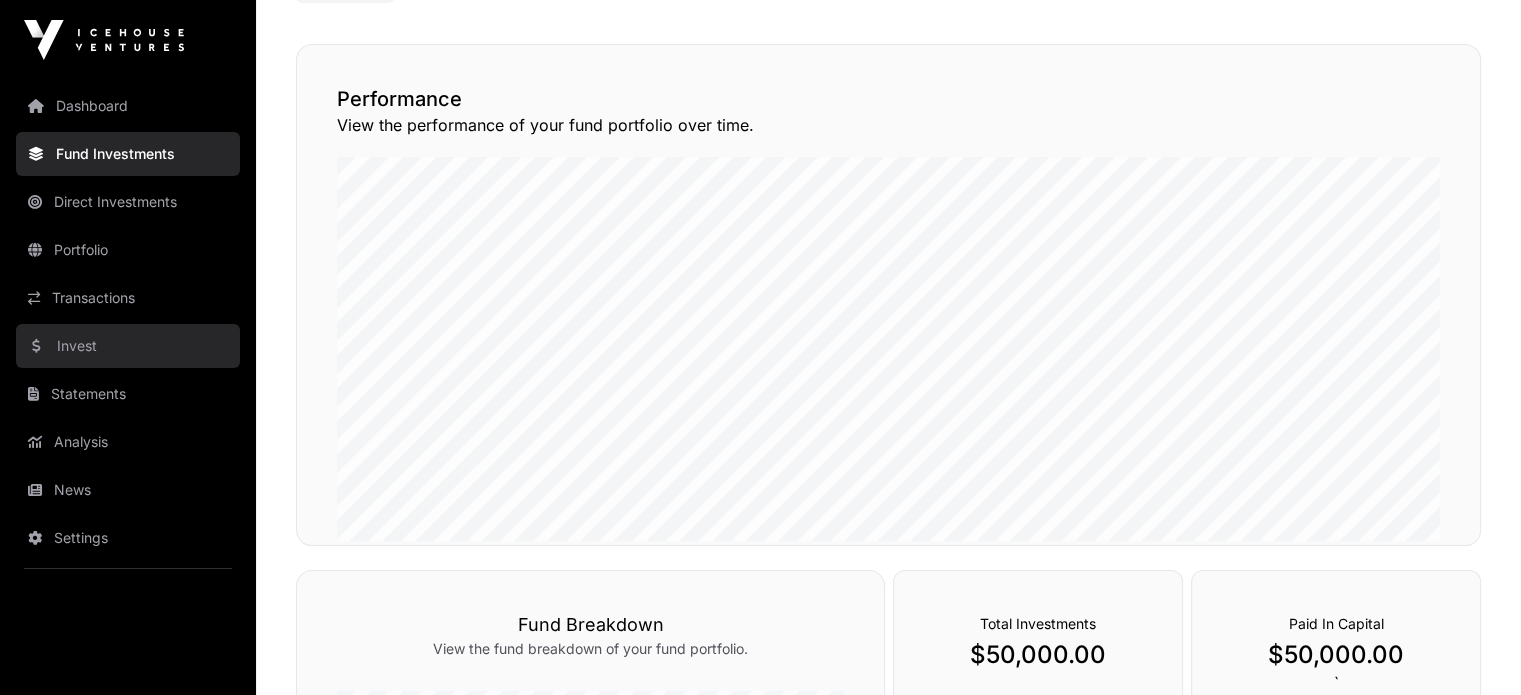 click on "Invest" 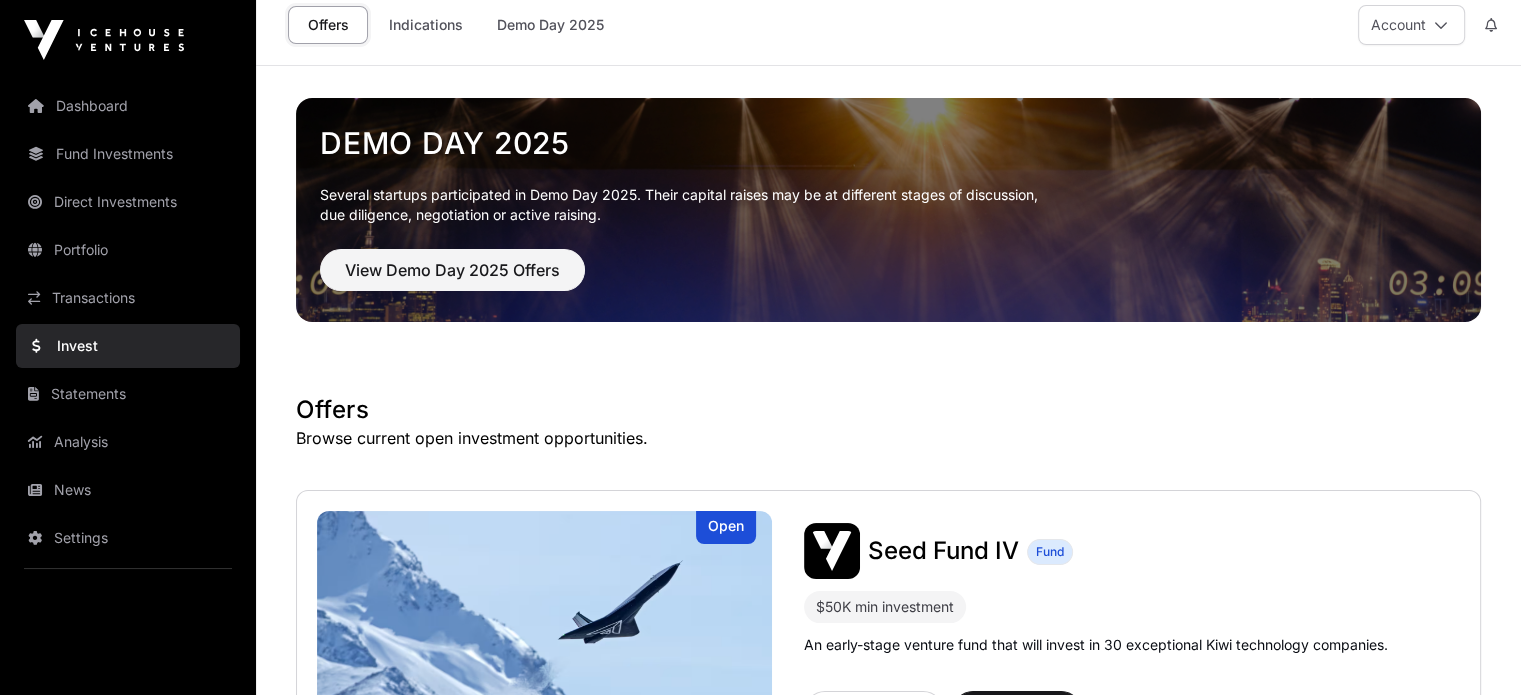 scroll, scrollTop: 0, scrollLeft: 0, axis: both 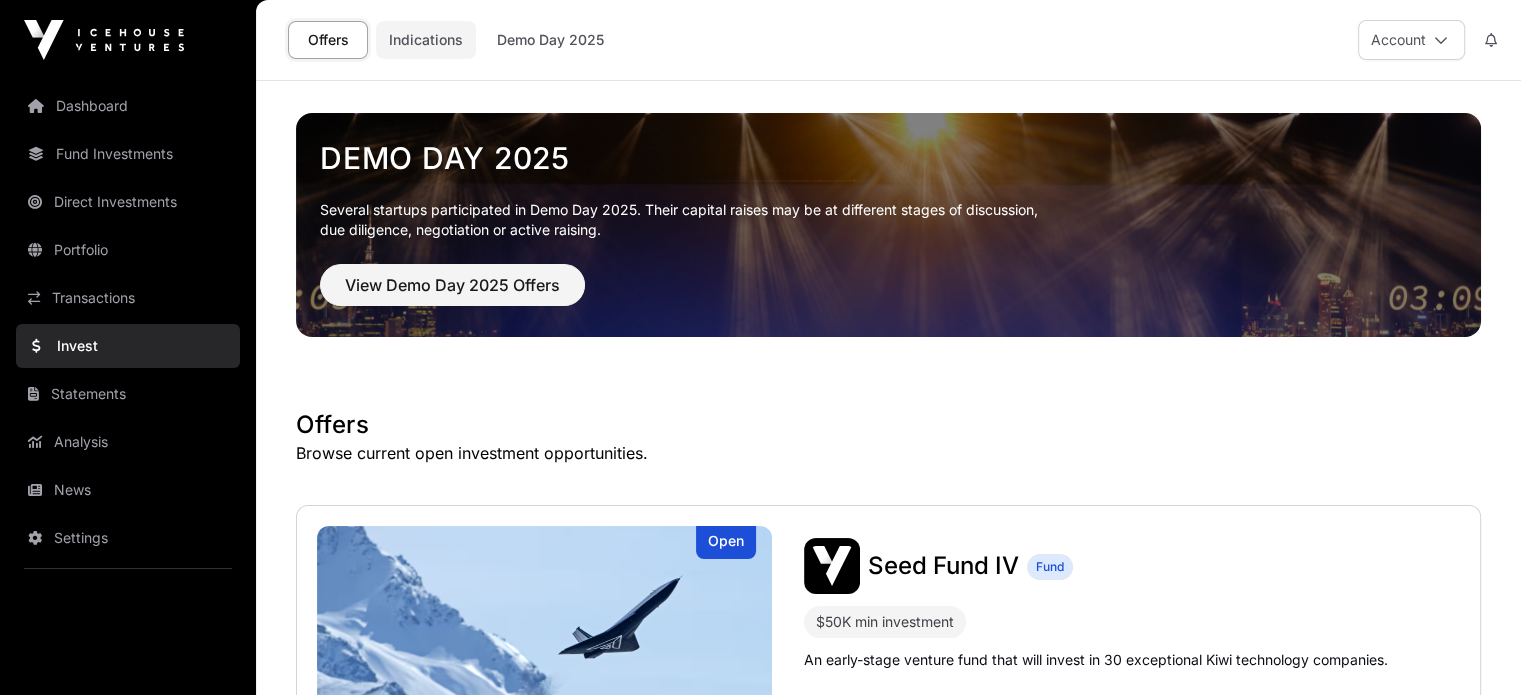 click on "Indications" 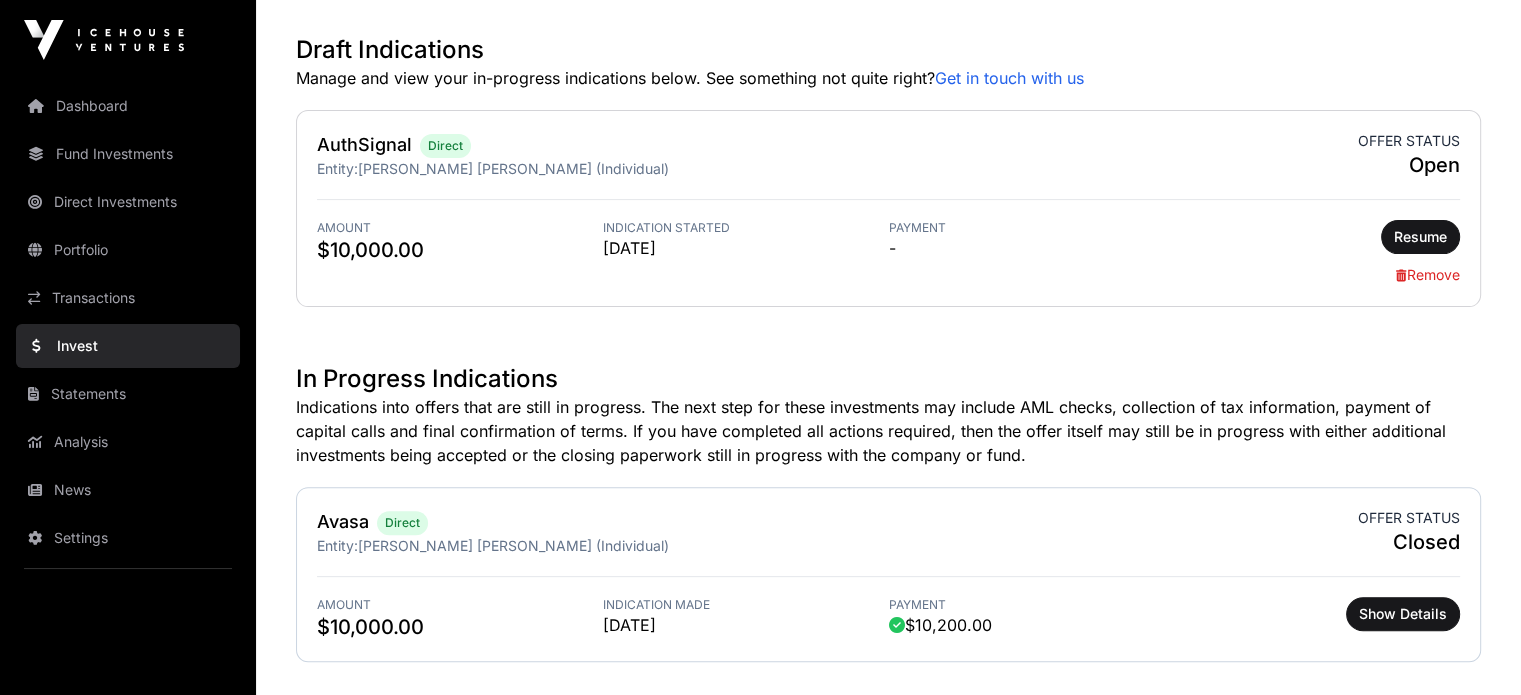 scroll, scrollTop: 539, scrollLeft: 0, axis: vertical 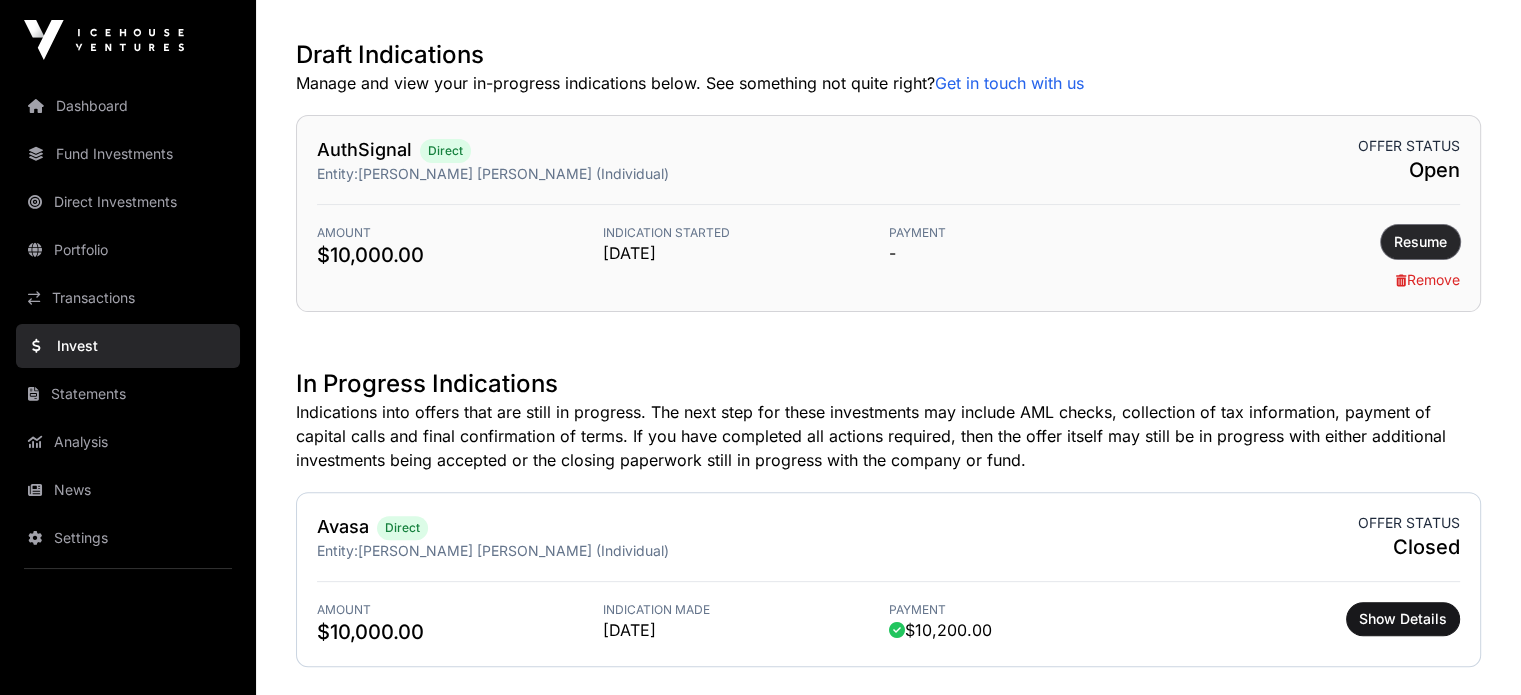 click on "Resume" 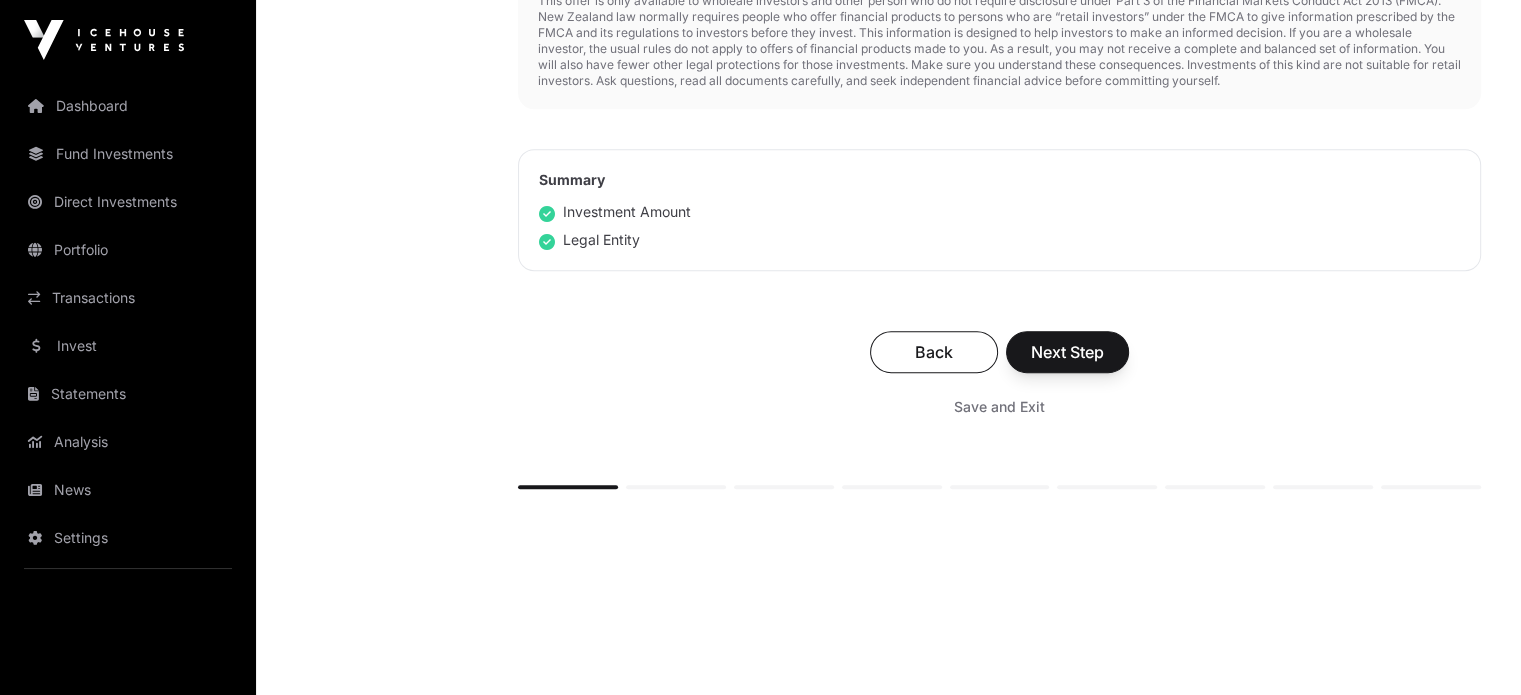 scroll, scrollTop: 956, scrollLeft: 0, axis: vertical 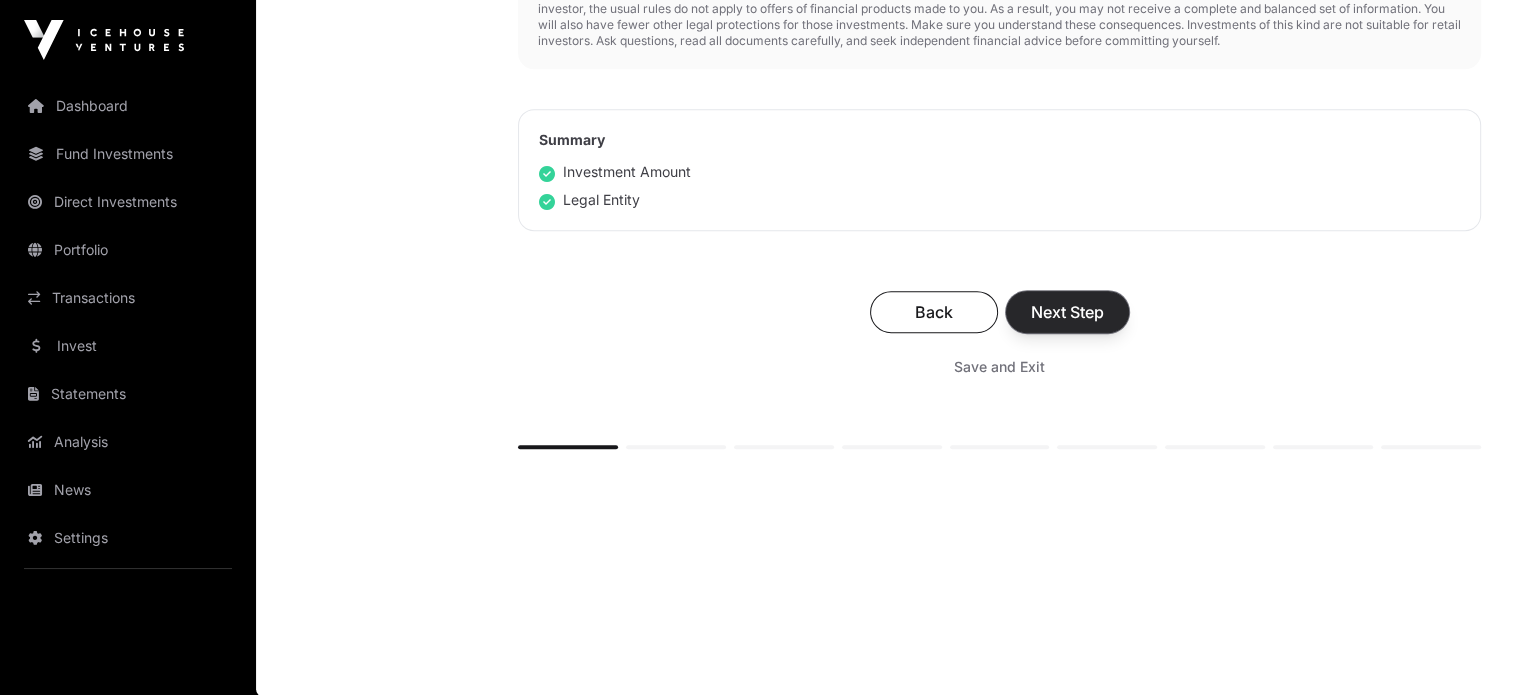 click on "Next Step" 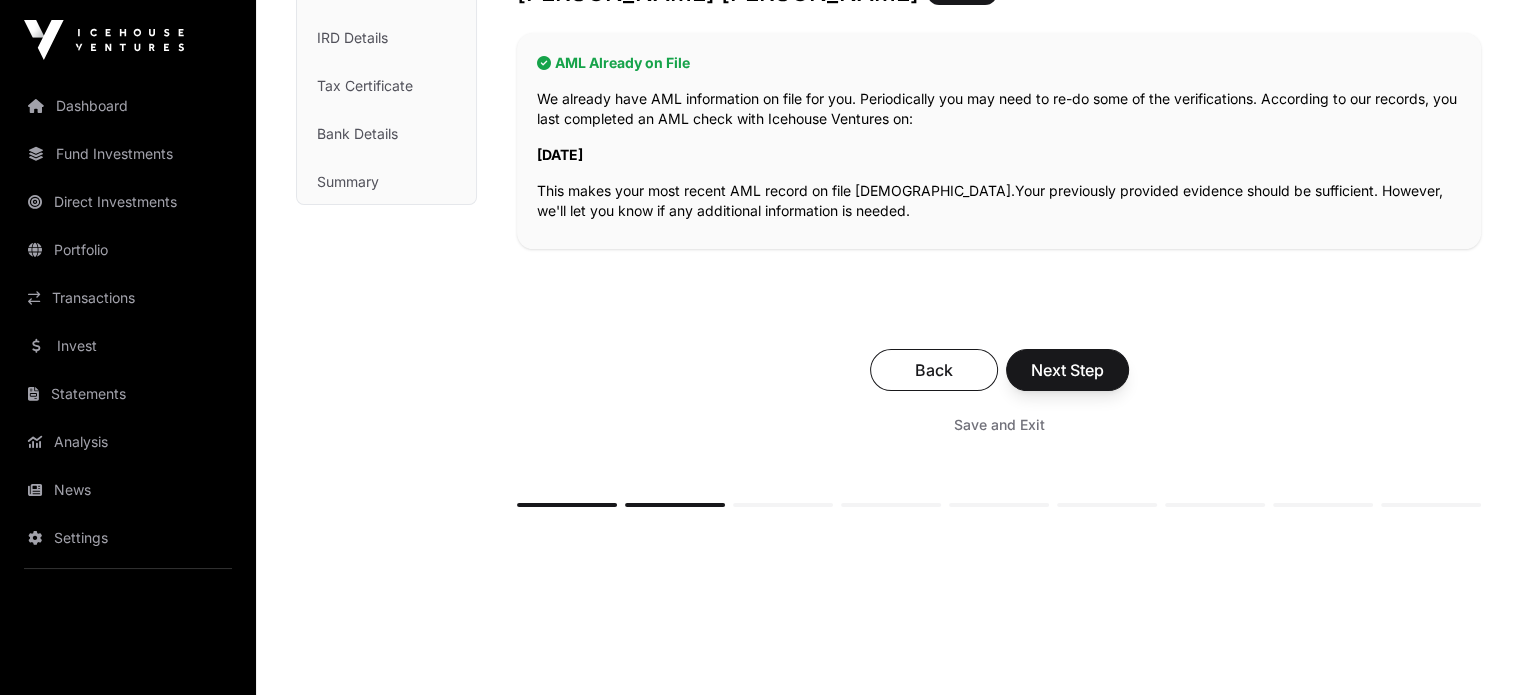 scroll, scrollTop: 424, scrollLeft: 0, axis: vertical 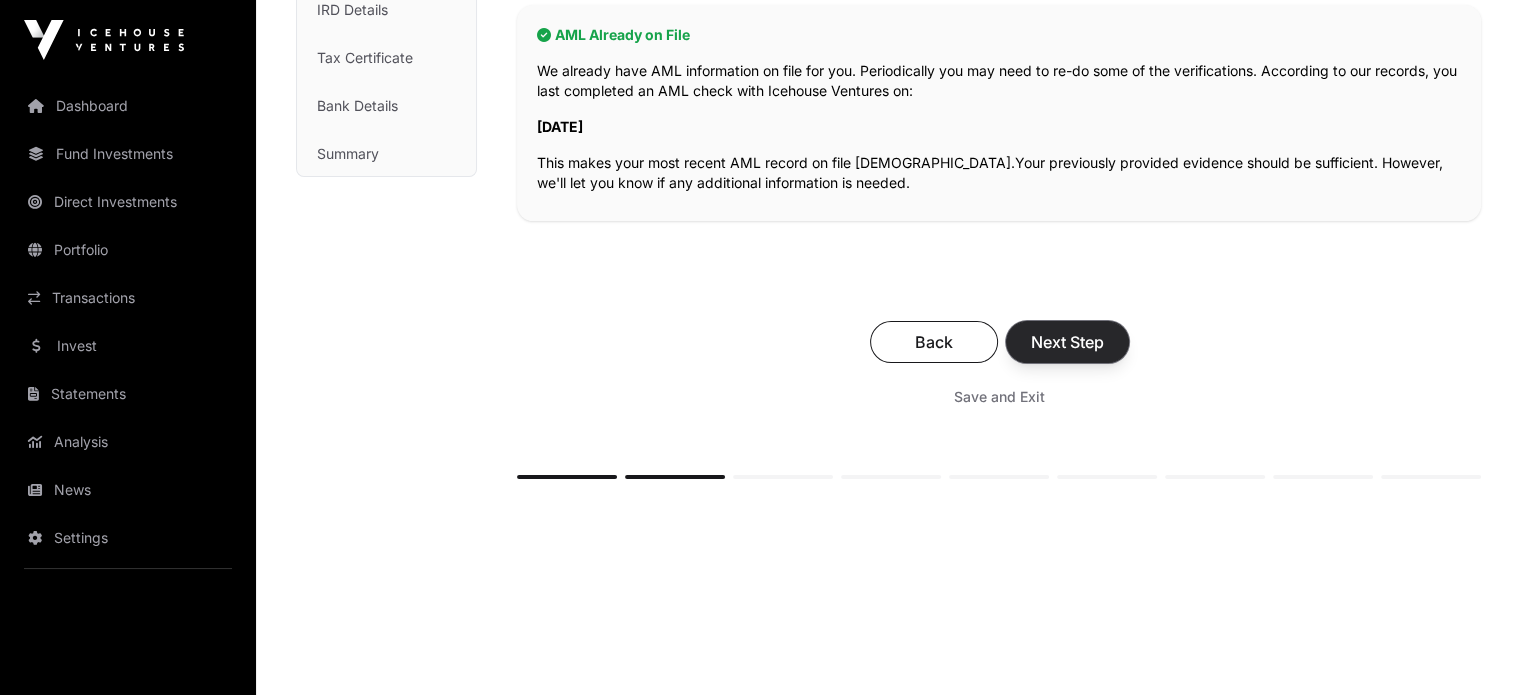 click on "Next Step" 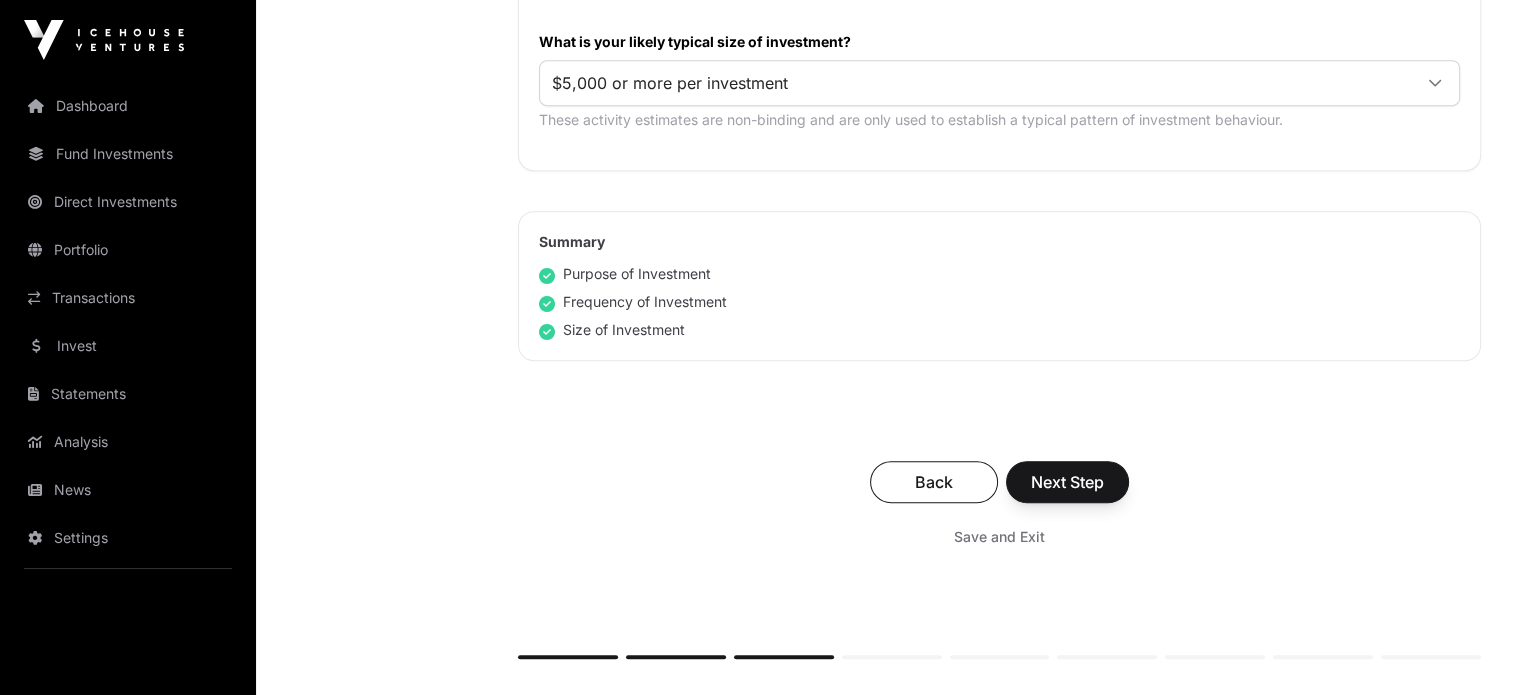 scroll, scrollTop: 1206, scrollLeft: 0, axis: vertical 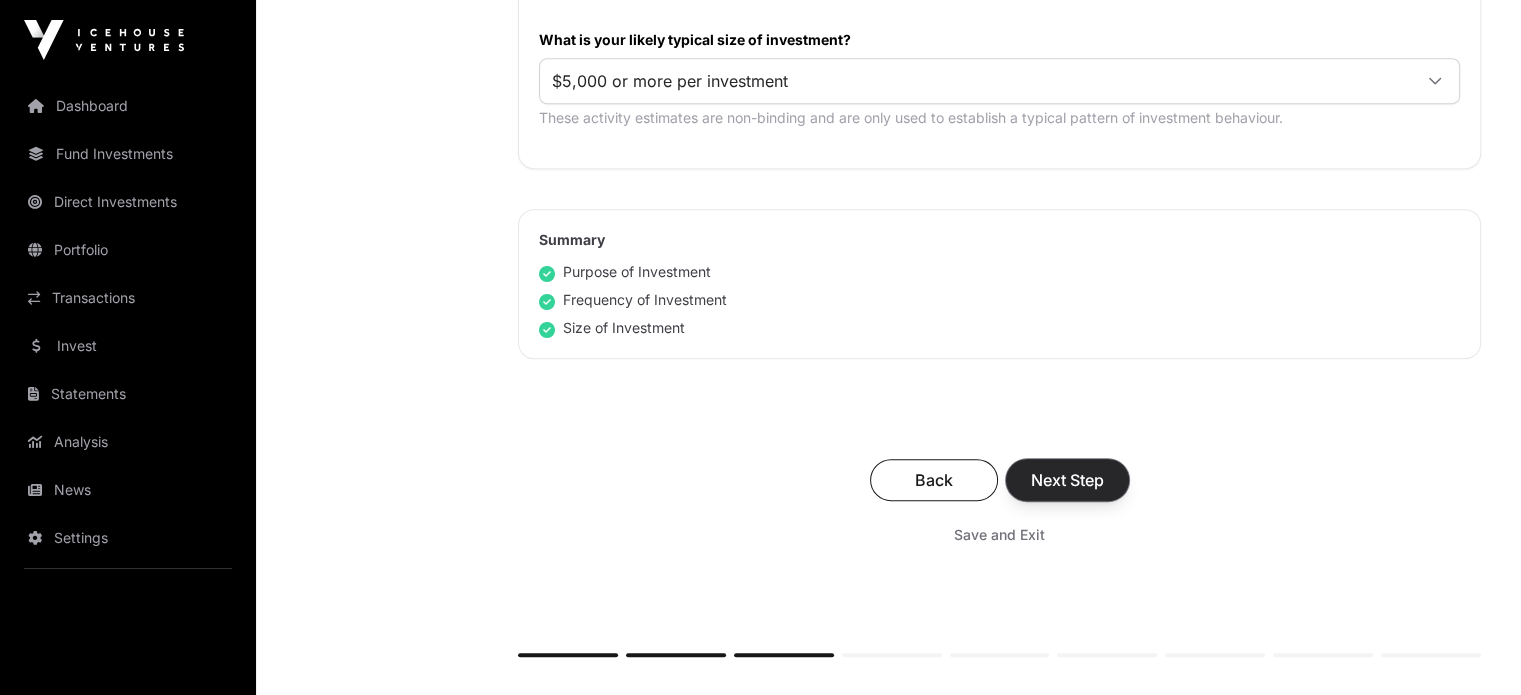 click on "Next Step" 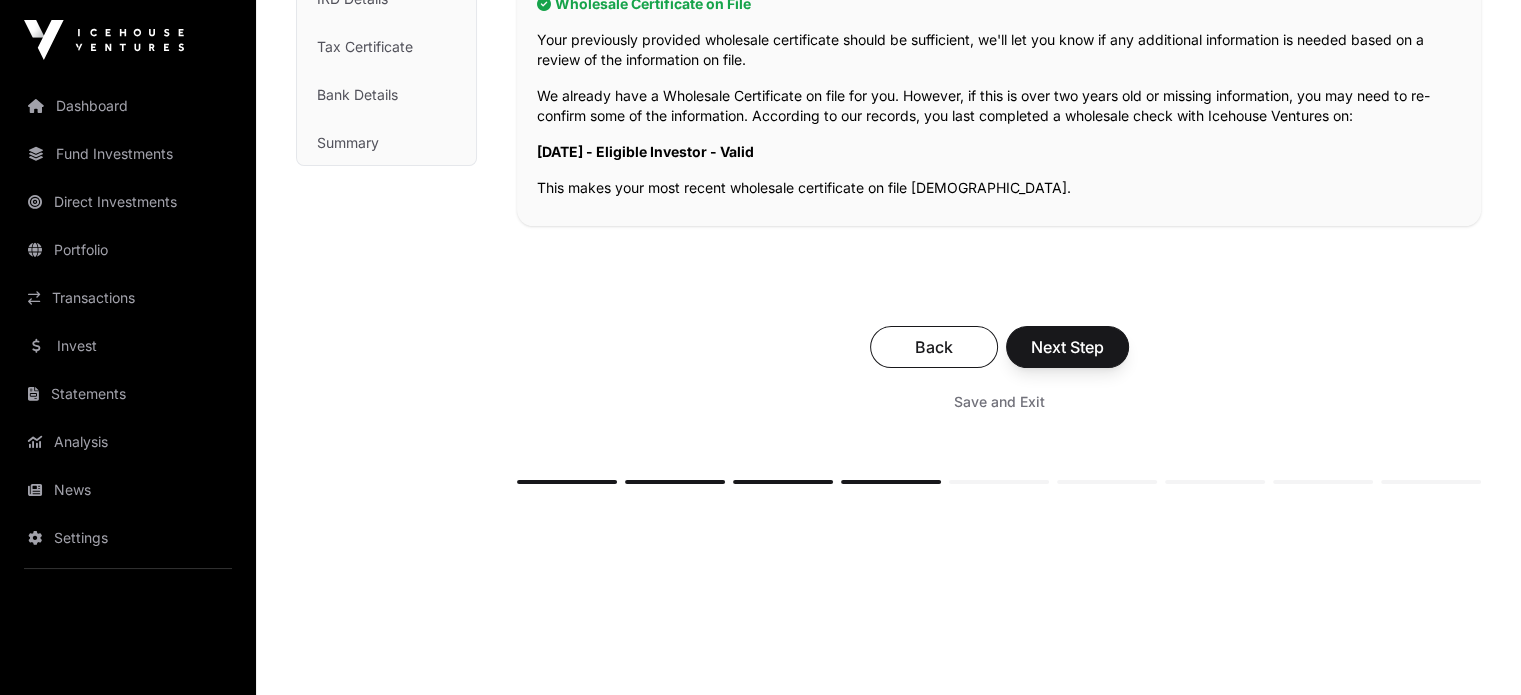 scroll, scrollTop: 440, scrollLeft: 0, axis: vertical 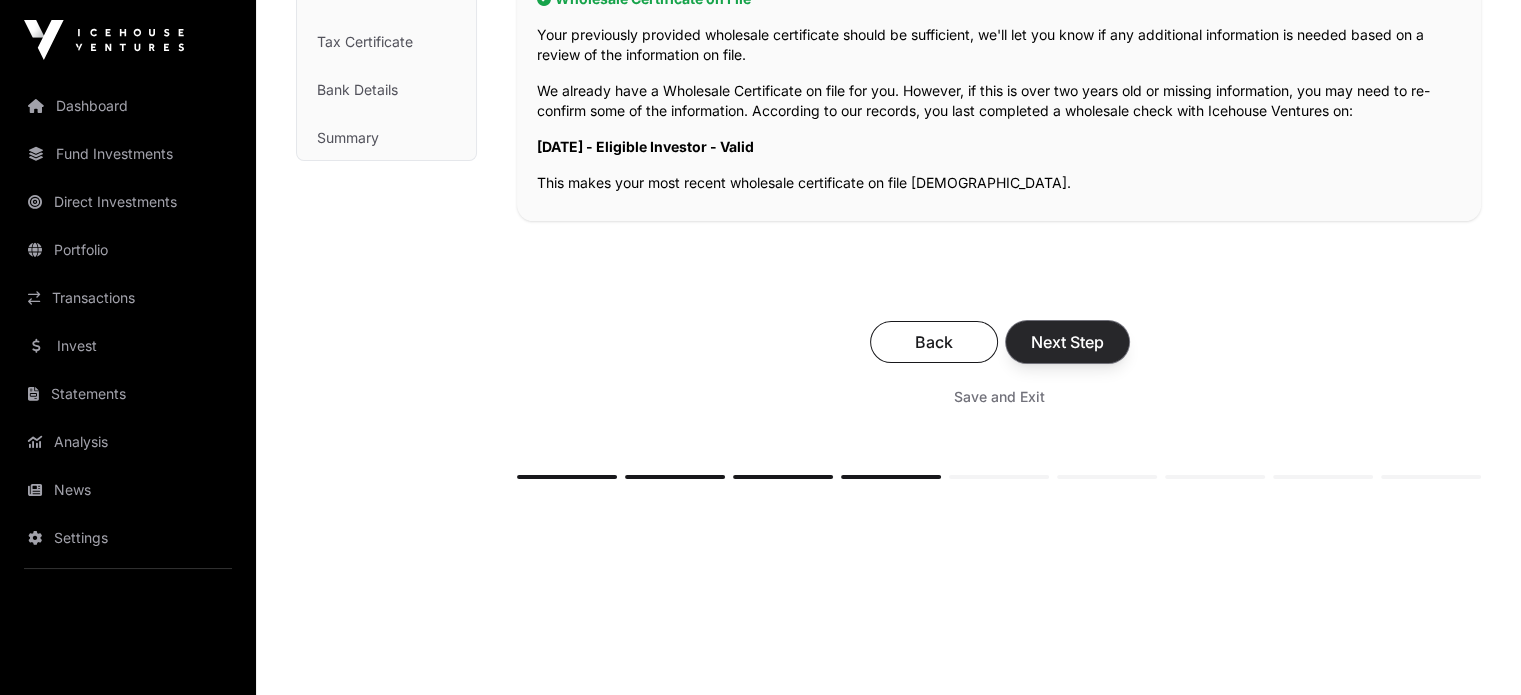 click on "Next Step" 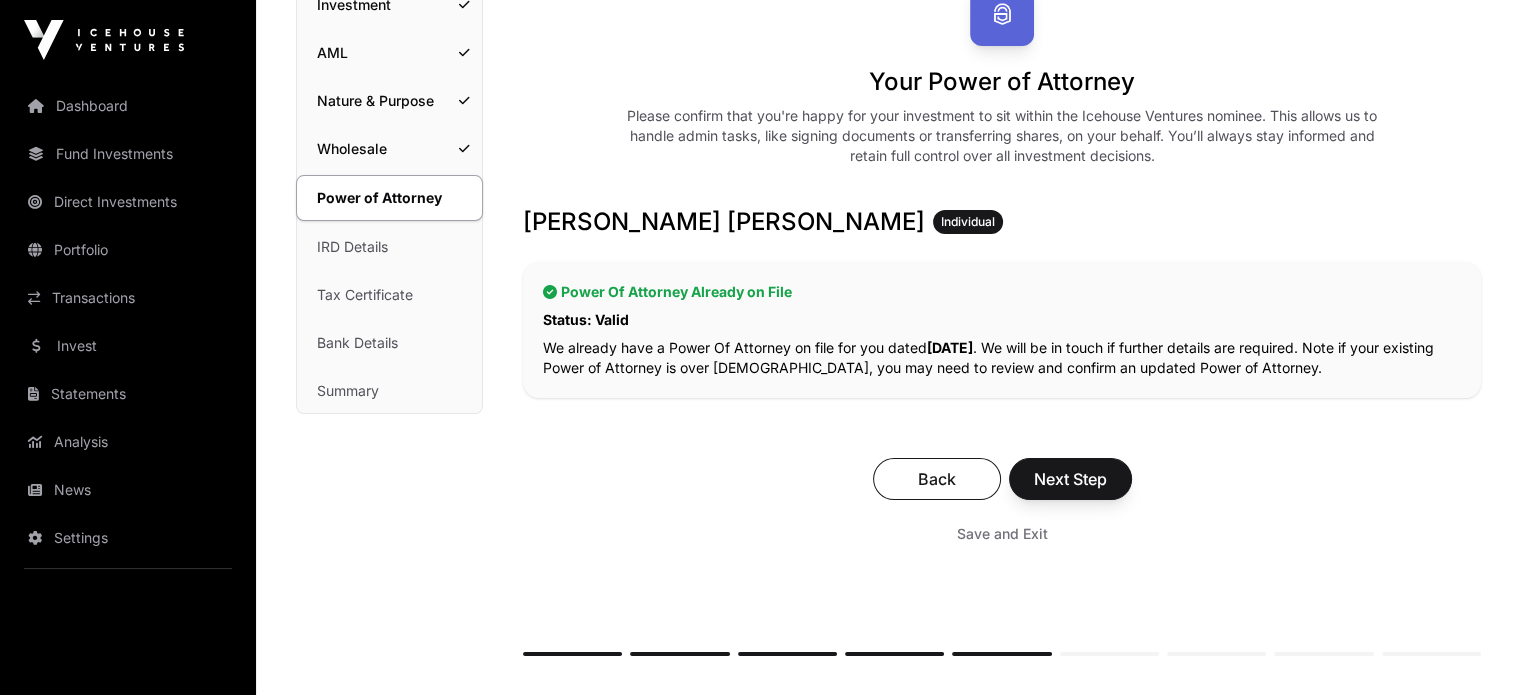 scroll, scrollTop: 300, scrollLeft: 0, axis: vertical 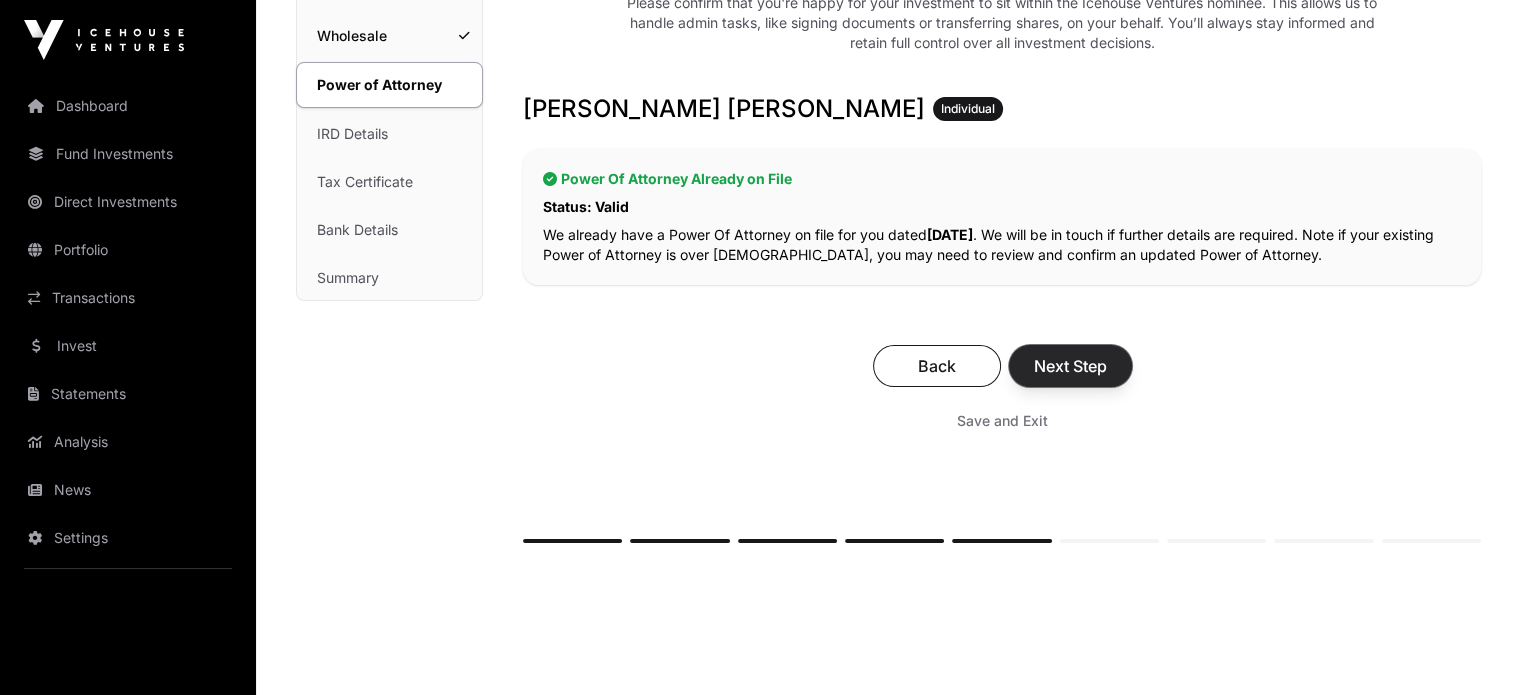 click on "Next Step" 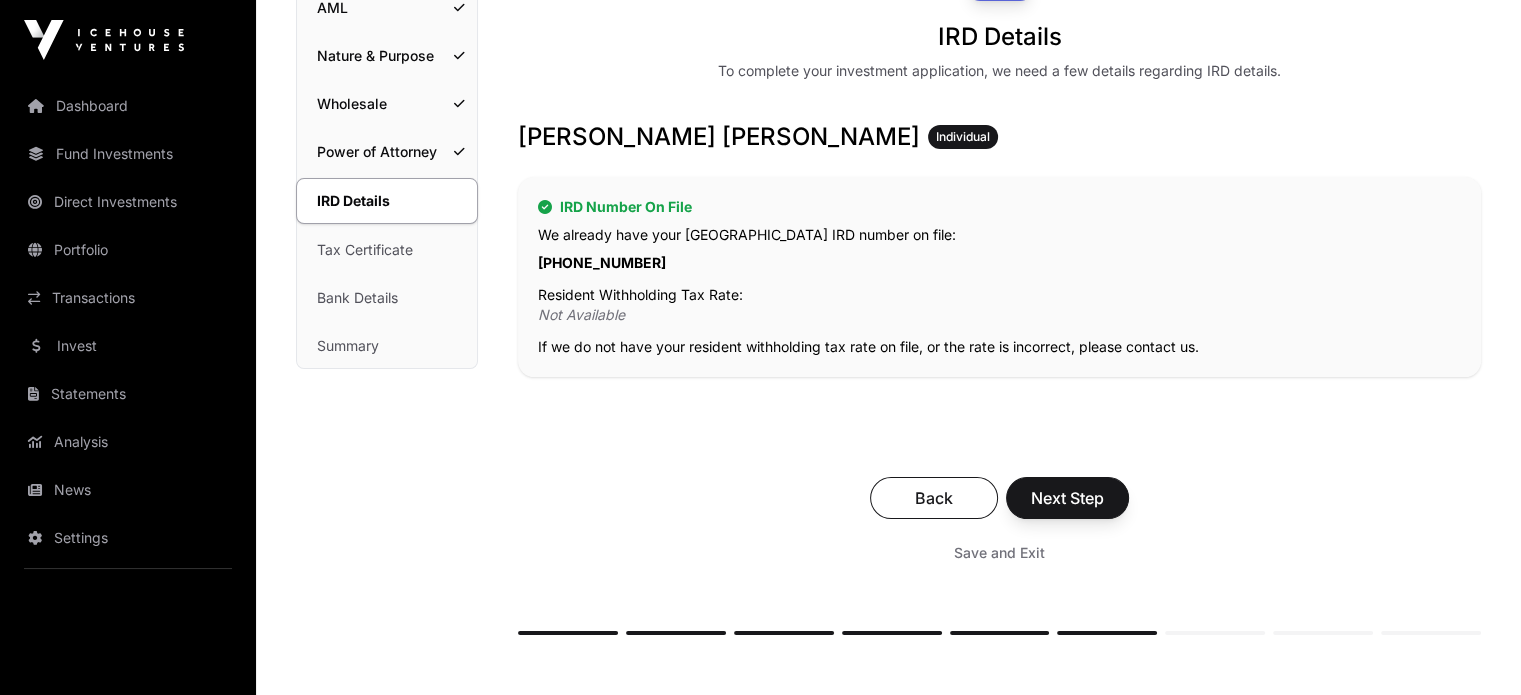 scroll, scrollTop: 232, scrollLeft: 0, axis: vertical 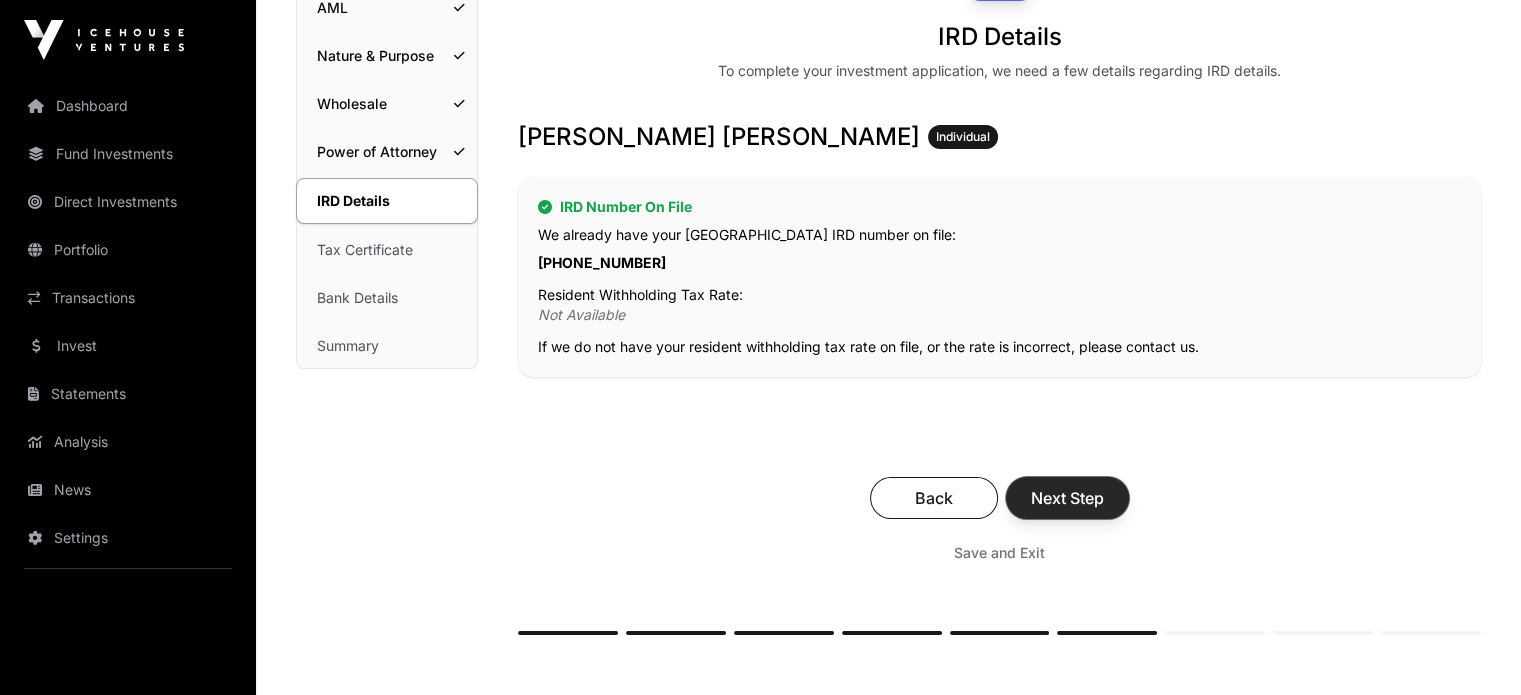 click on "Next Step" 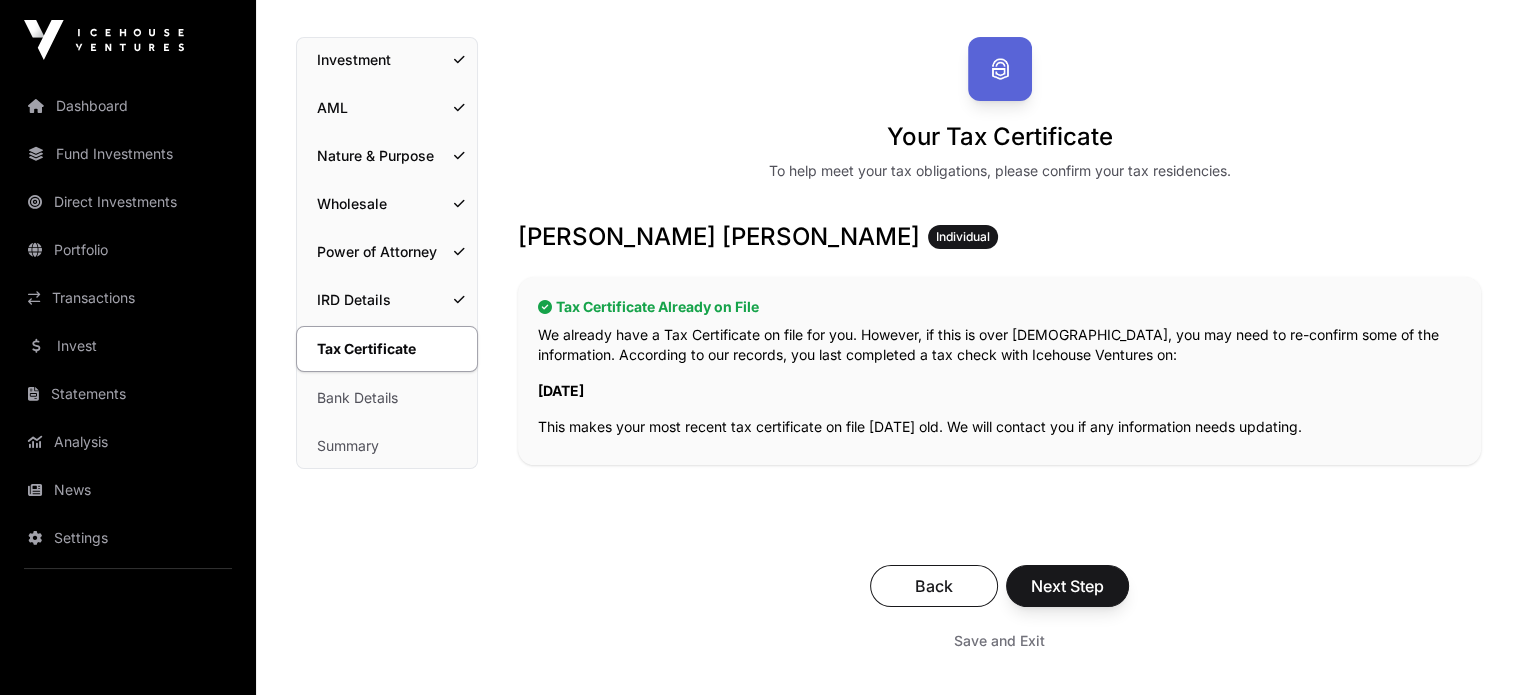 scroll, scrollTop: 132, scrollLeft: 0, axis: vertical 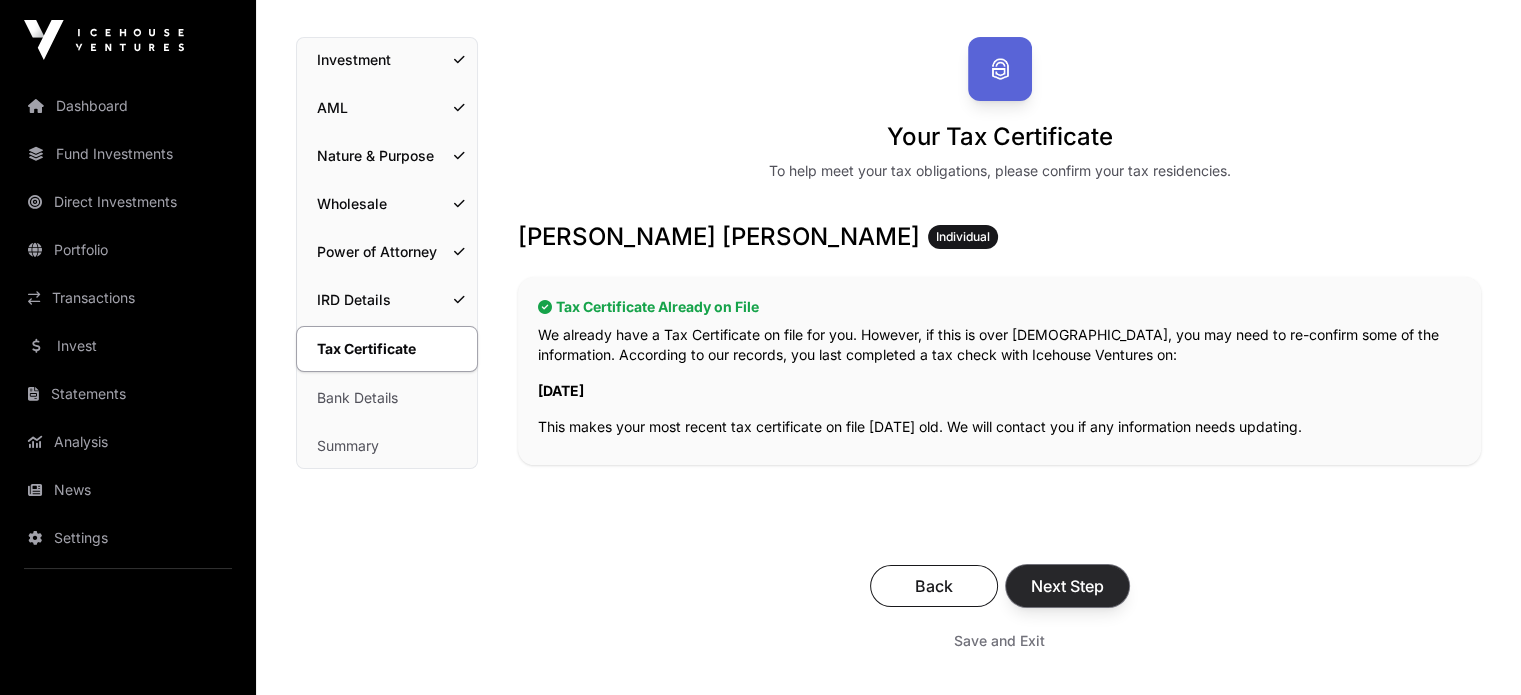 click on "Next Step" 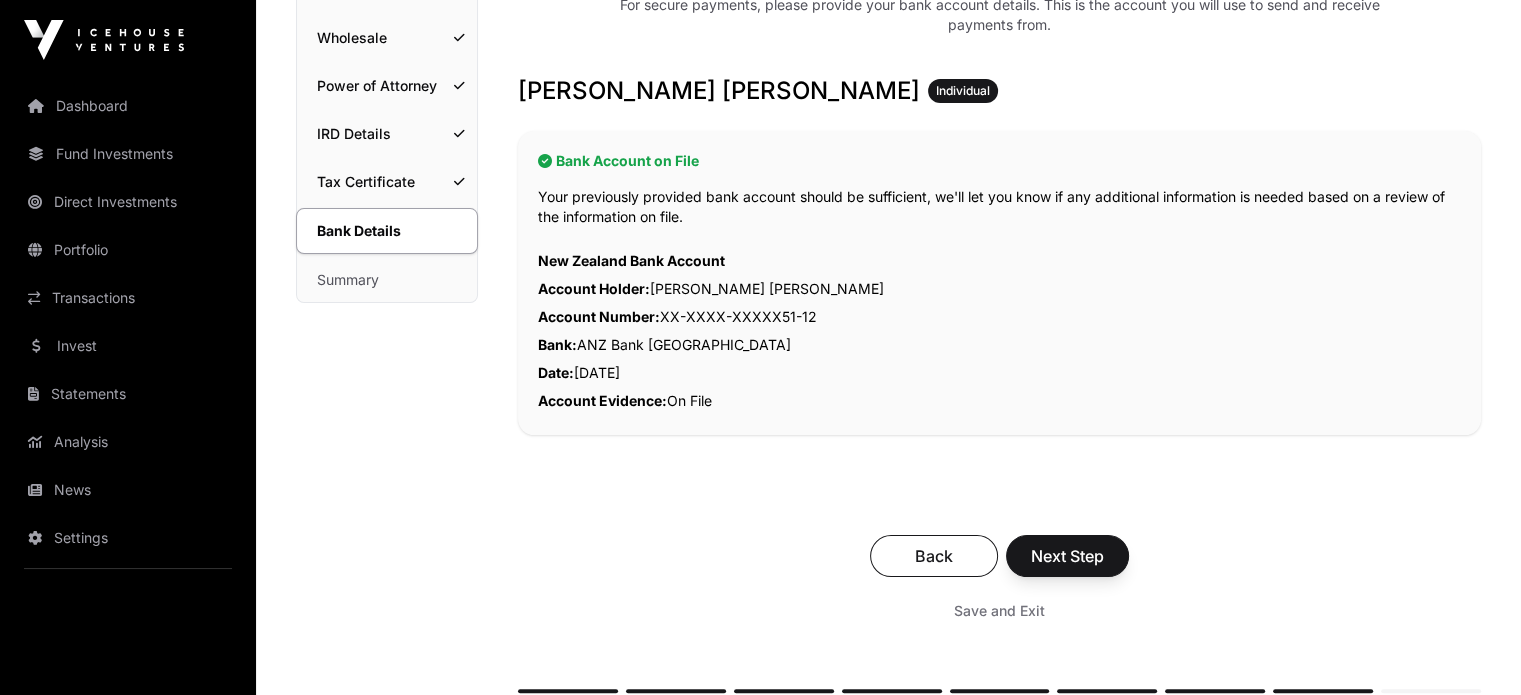 scroll, scrollTop: 324, scrollLeft: 0, axis: vertical 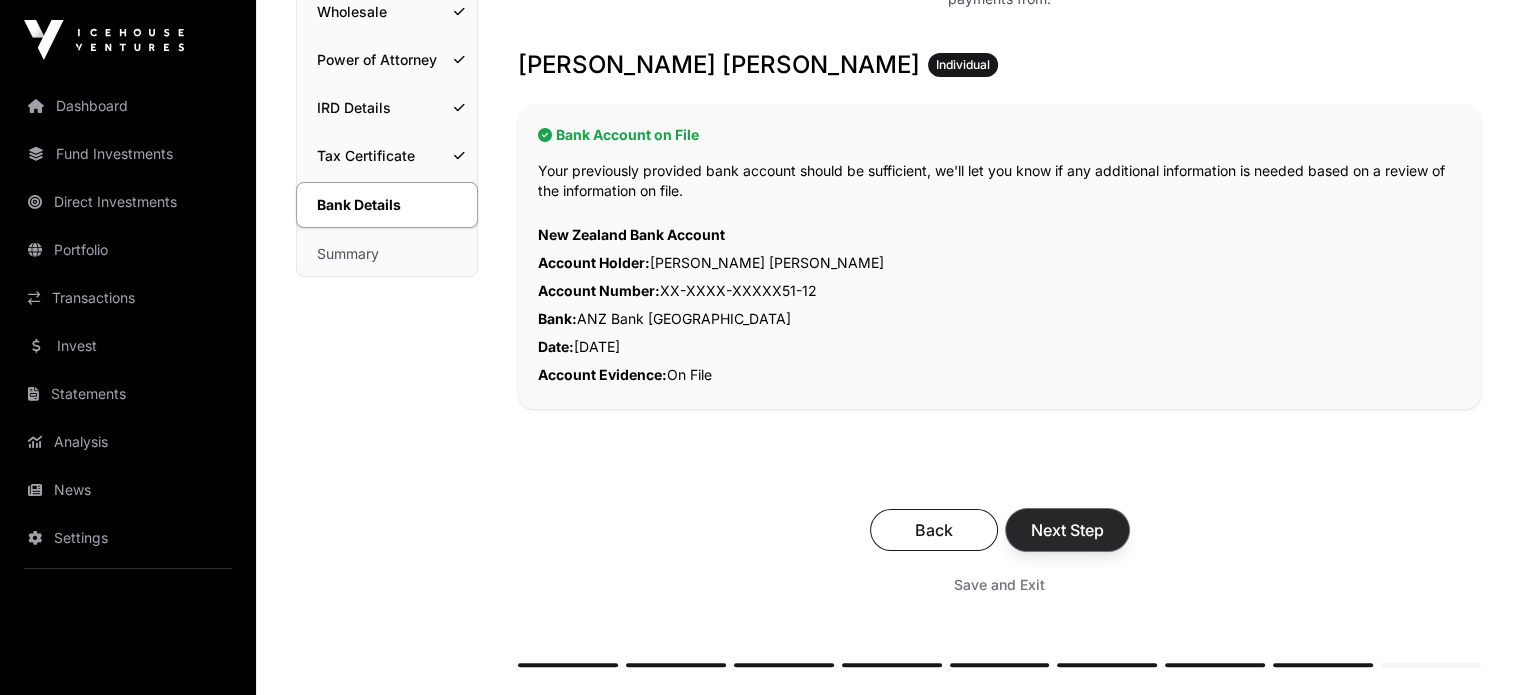 click on "Next Step" 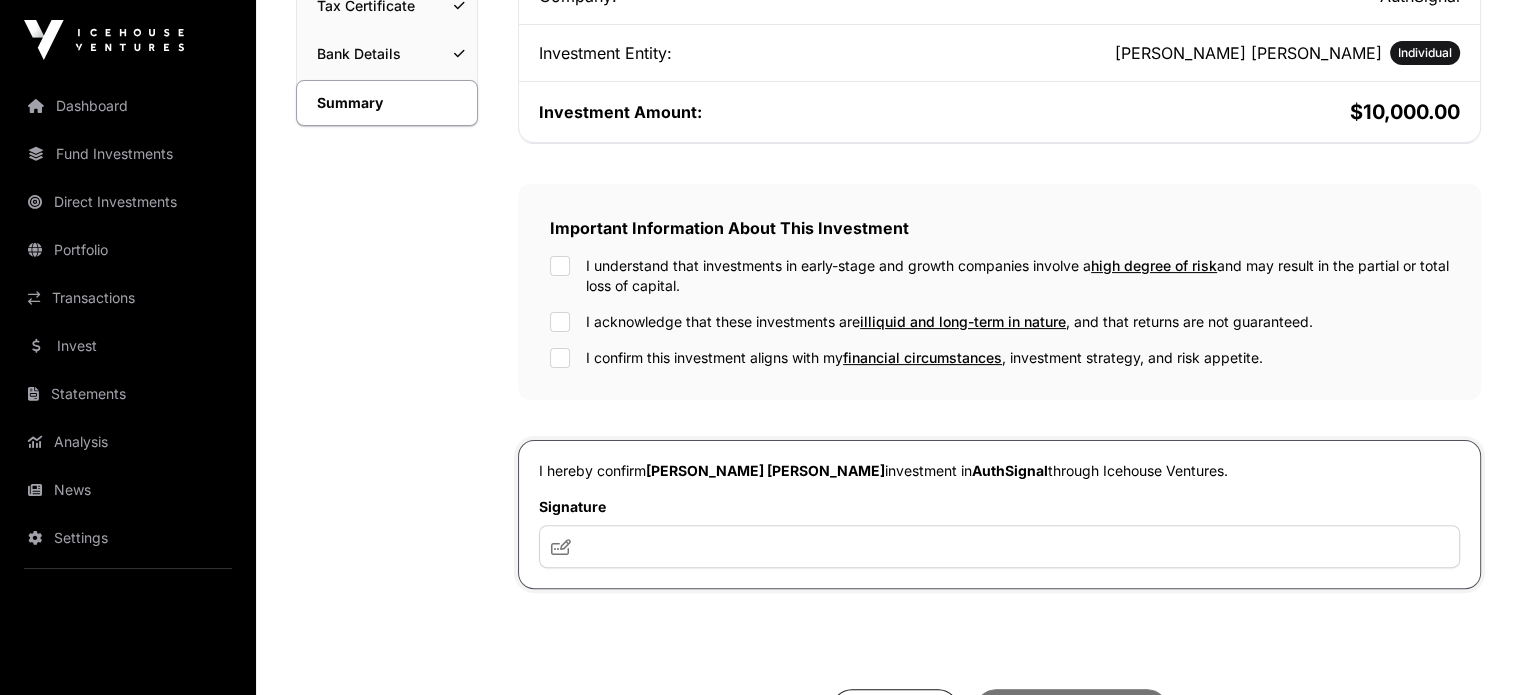 scroll, scrollTop: 481, scrollLeft: 0, axis: vertical 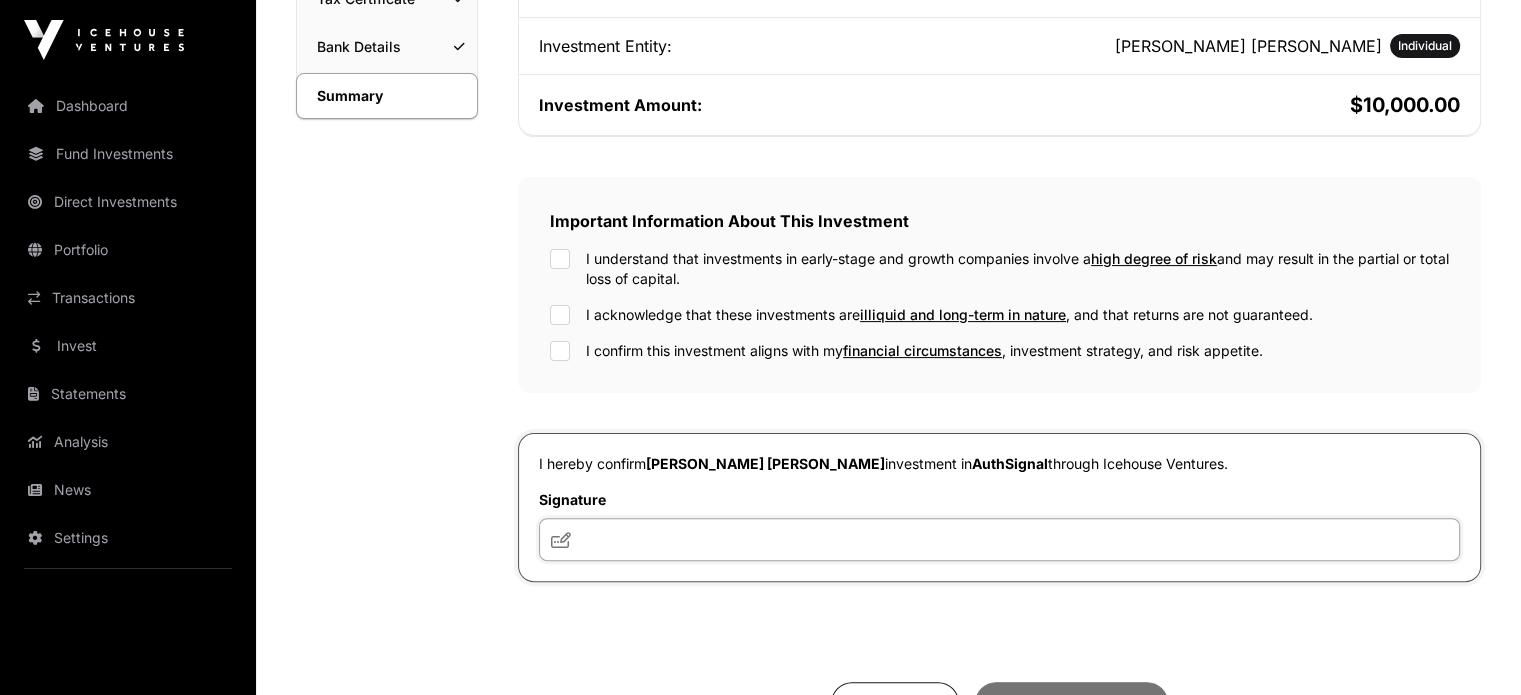 click 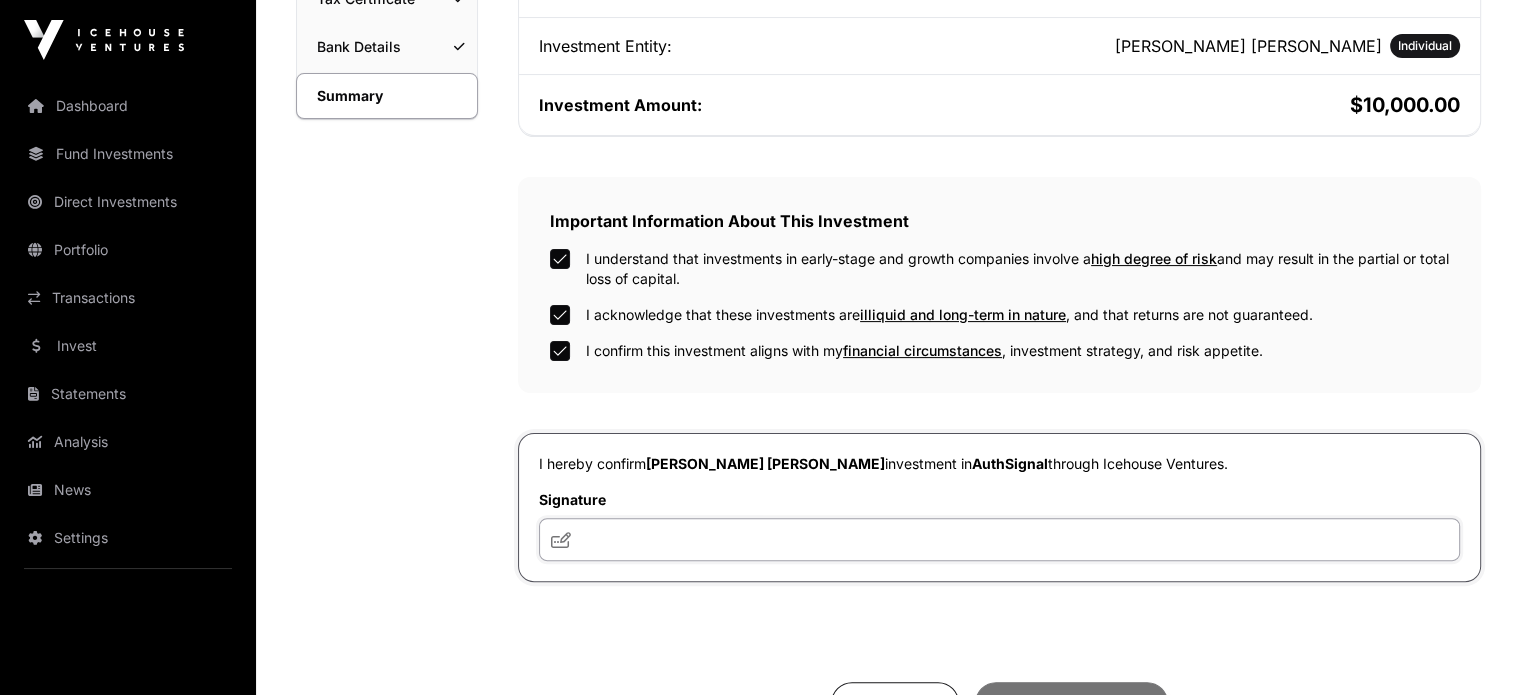 click 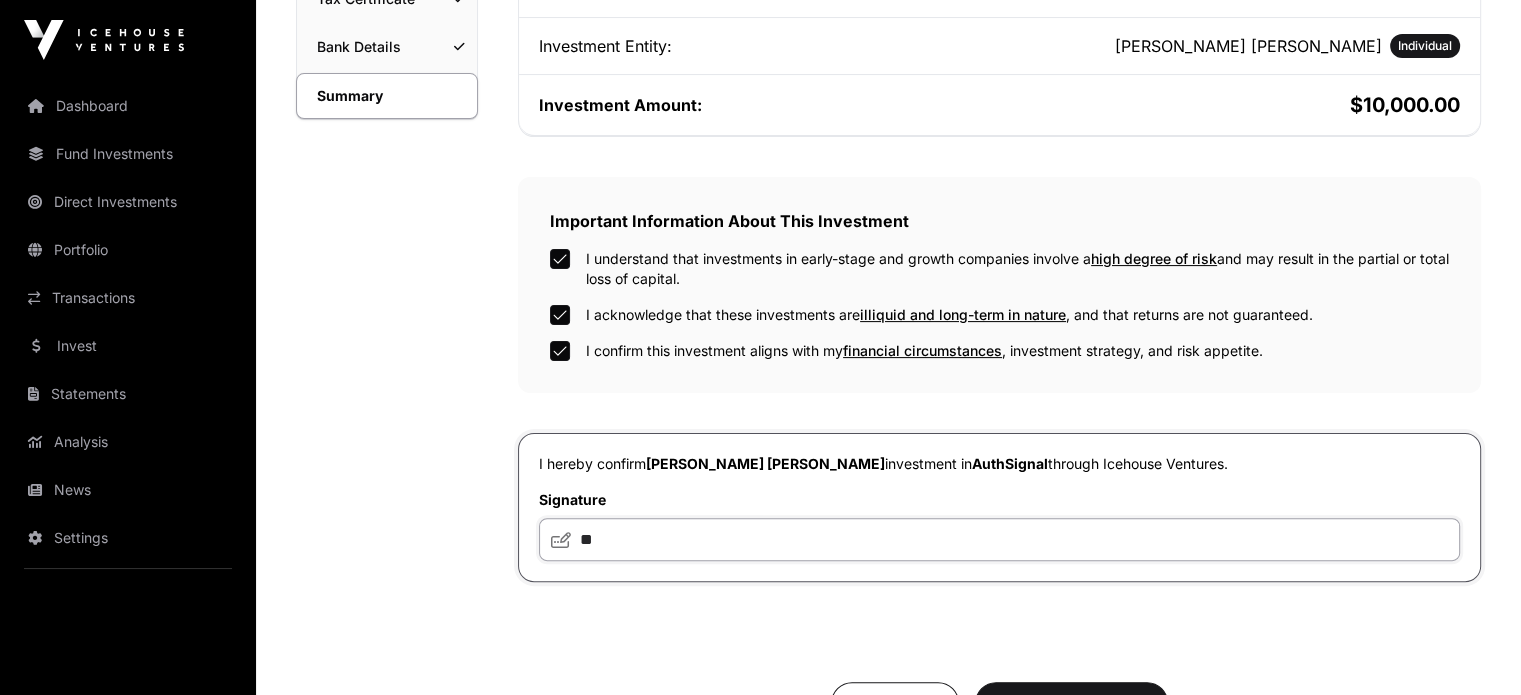 type on "*" 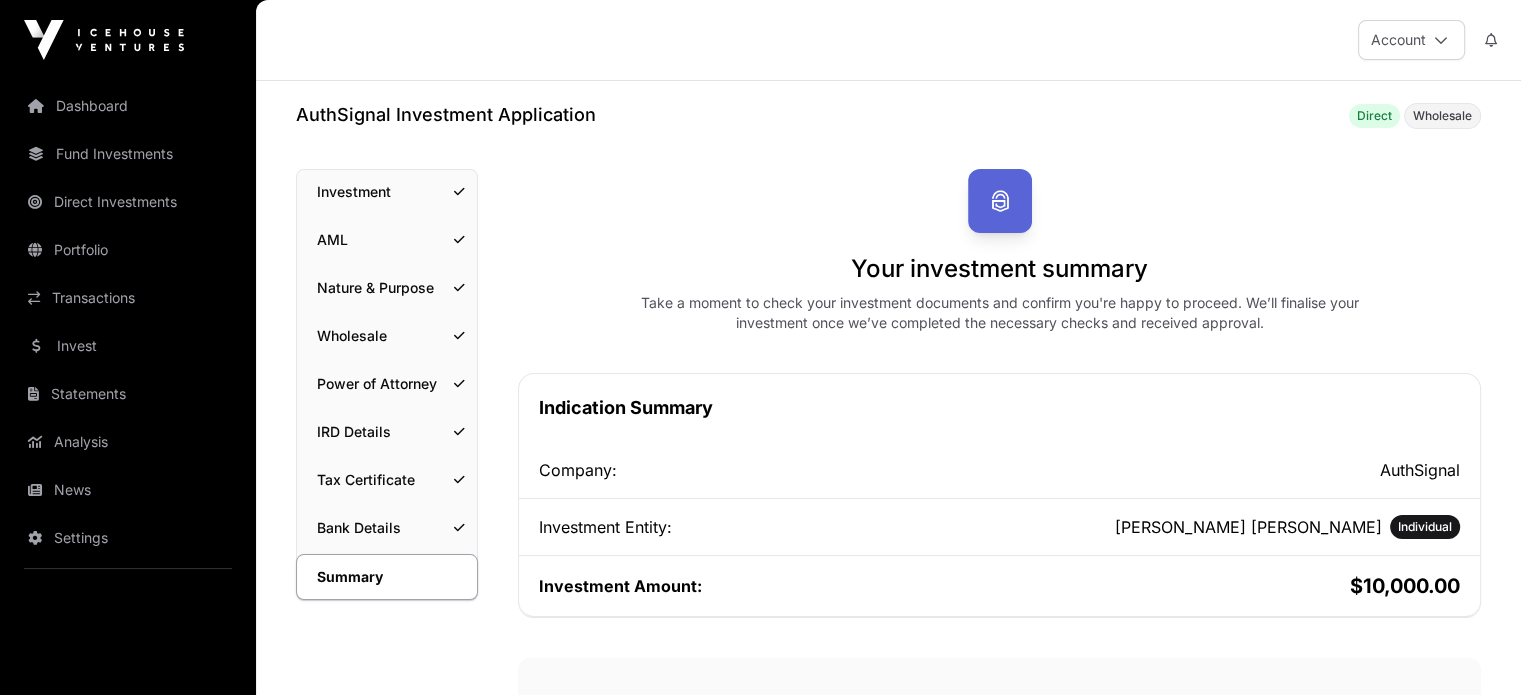 scroll, scrollTop: 0, scrollLeft: 0, axis: both 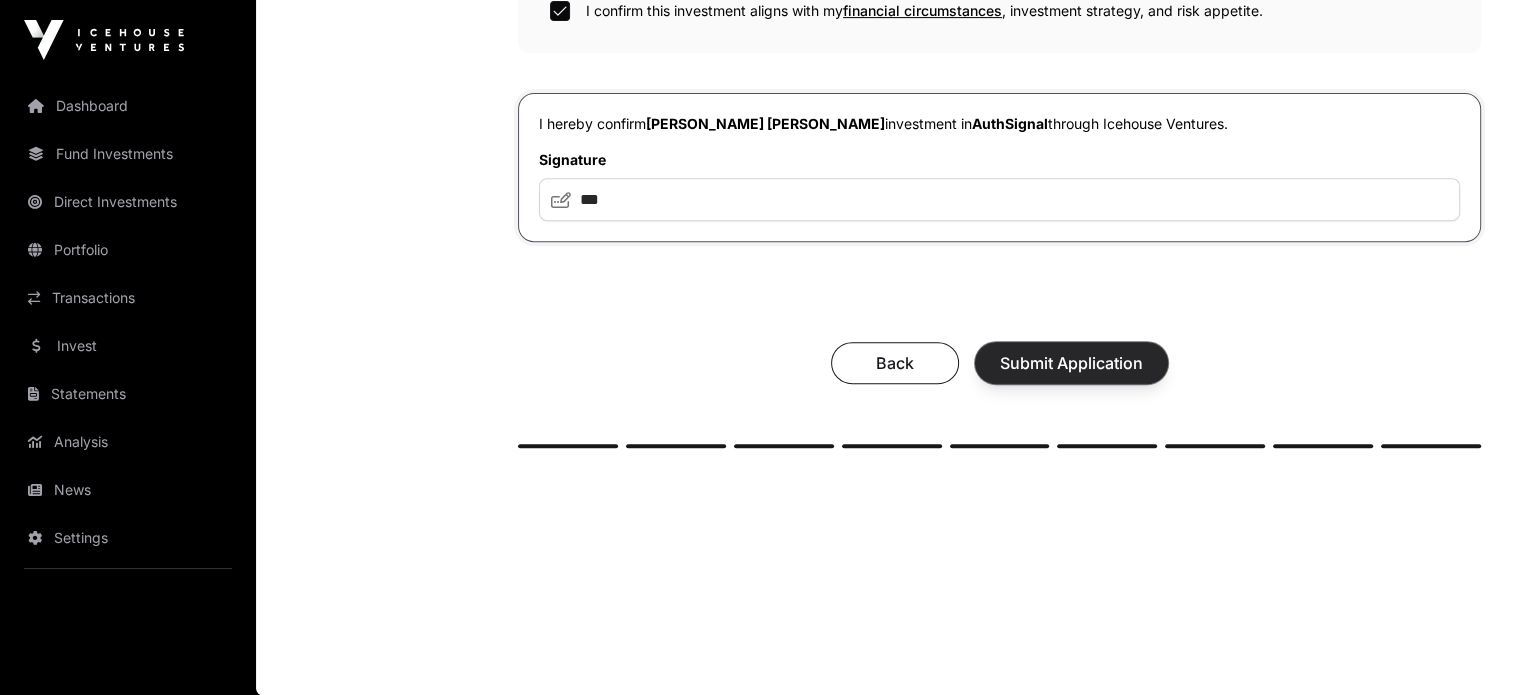 click on "Submit Application" 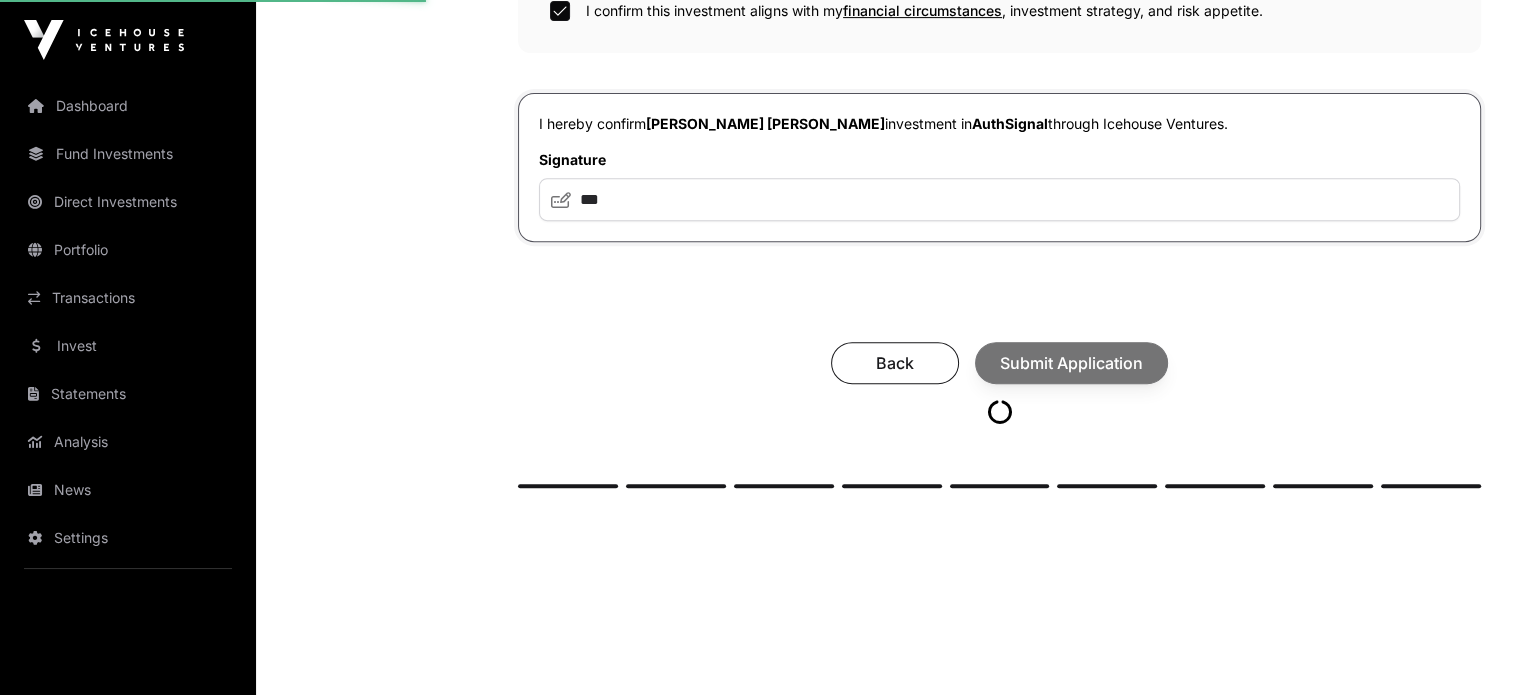 scroll, scrollTop: 0, scrollLeft: 0, axis: both 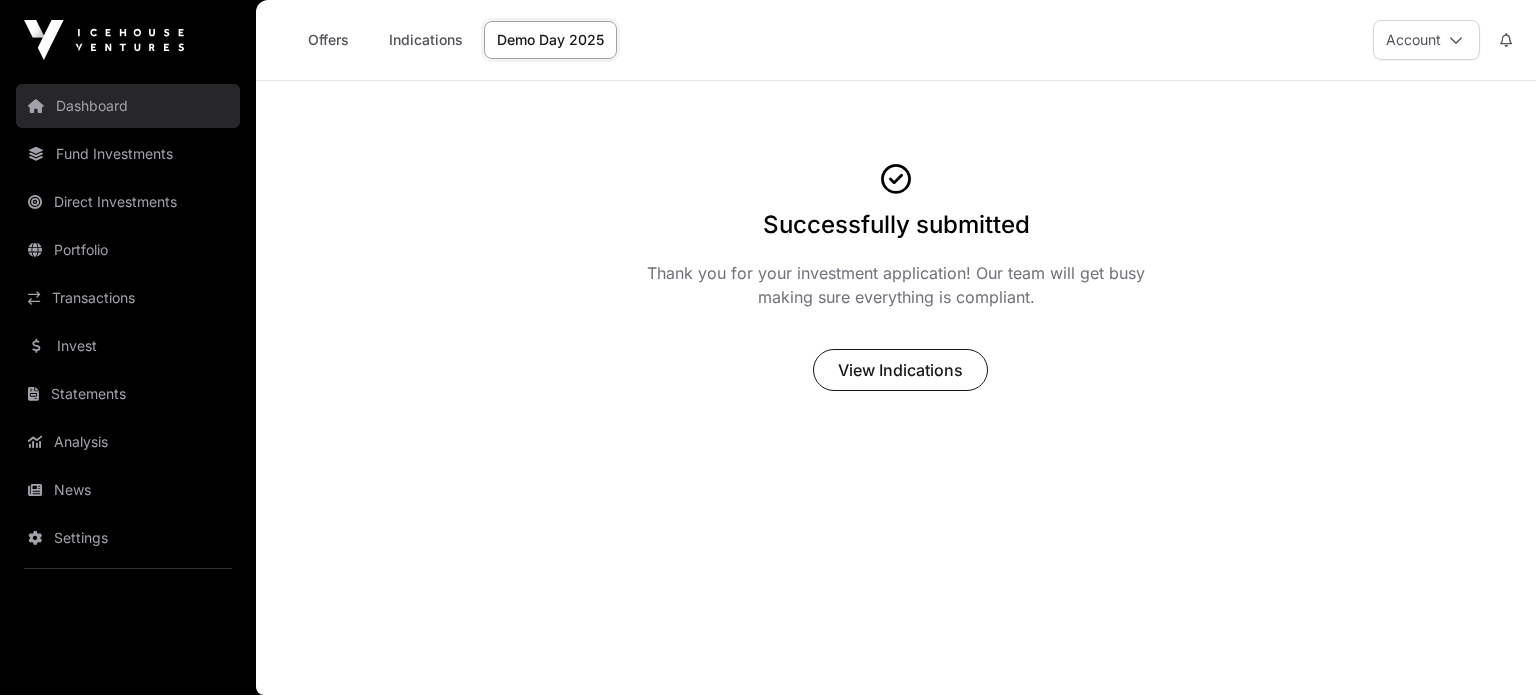 click on "Dashboard" 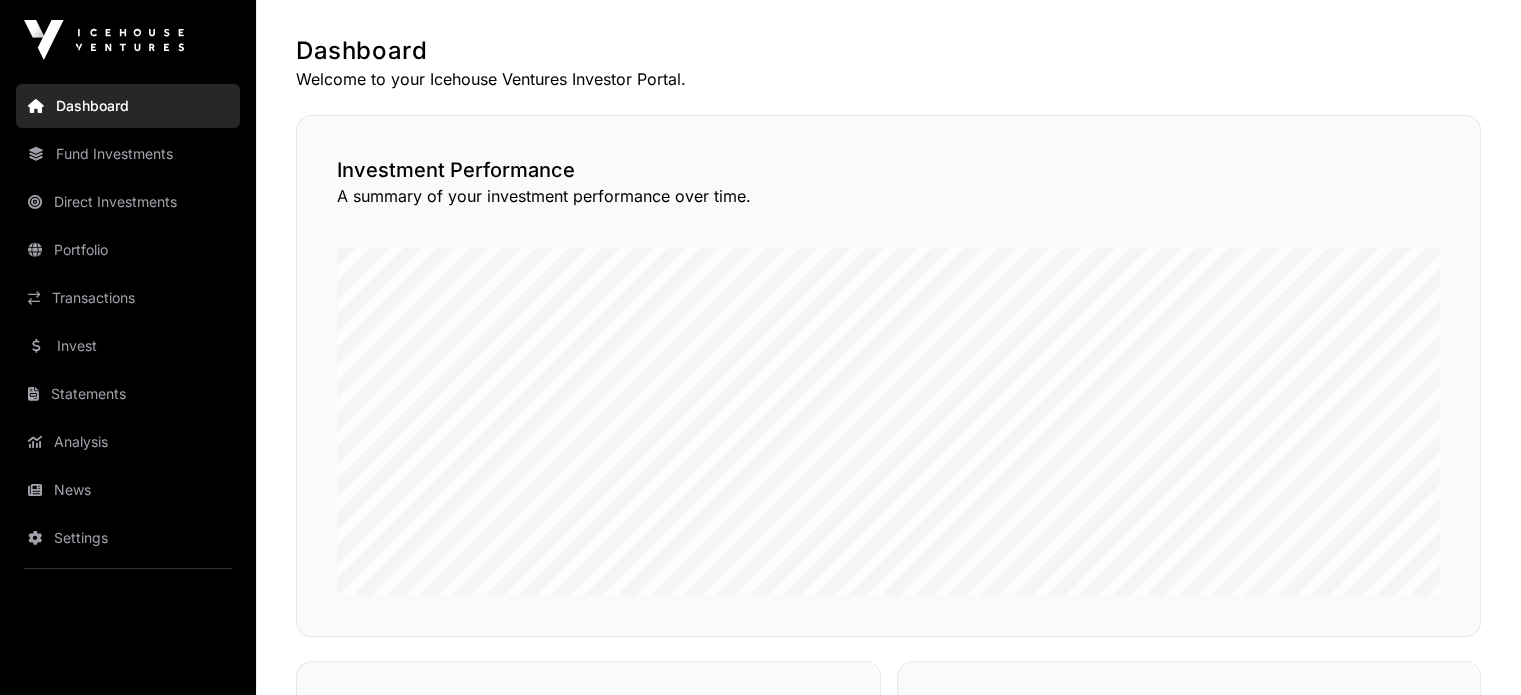 scroll, scrollTop: 348, scrollLeft: 0, axis: vertical 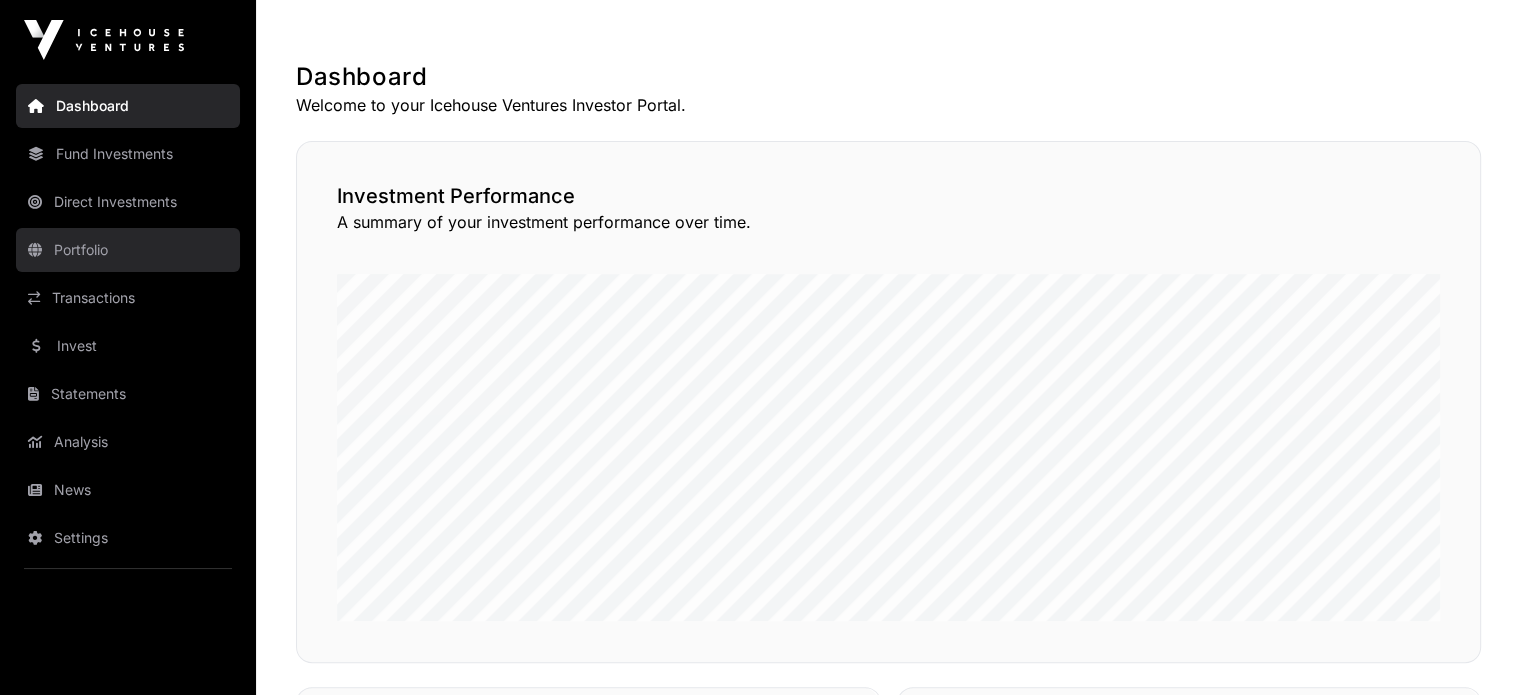 click on "Portfolio" 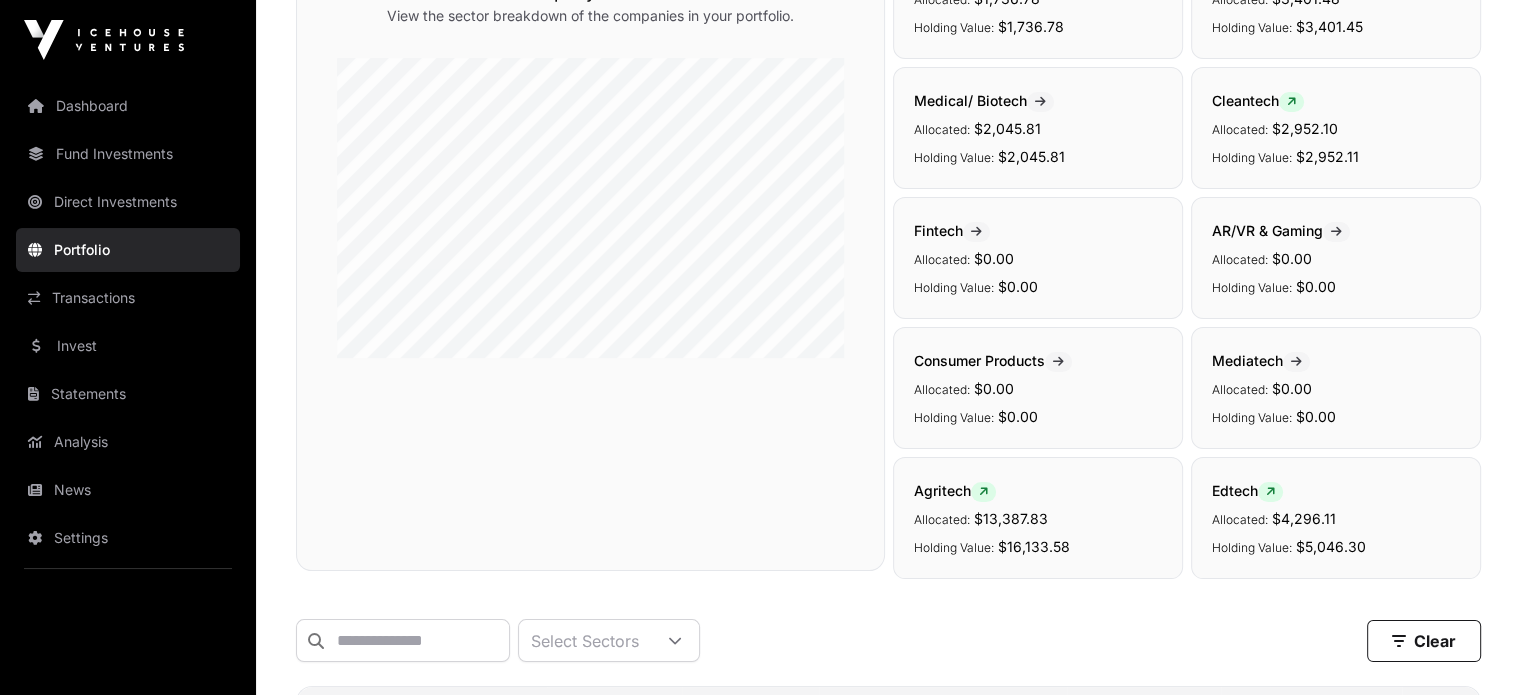 scroll, scrollTop: 239, scrollLeft: 0, axis: vertical 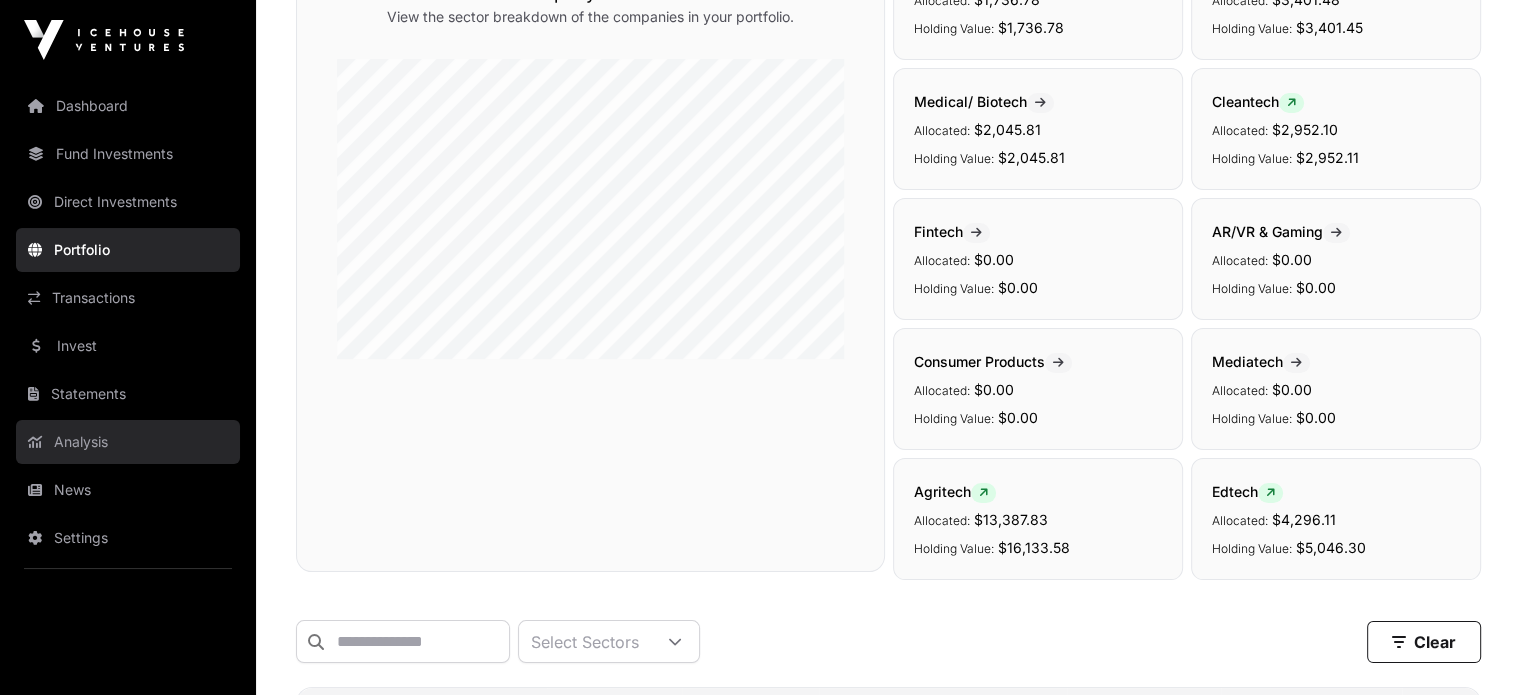 click on "Analysis" 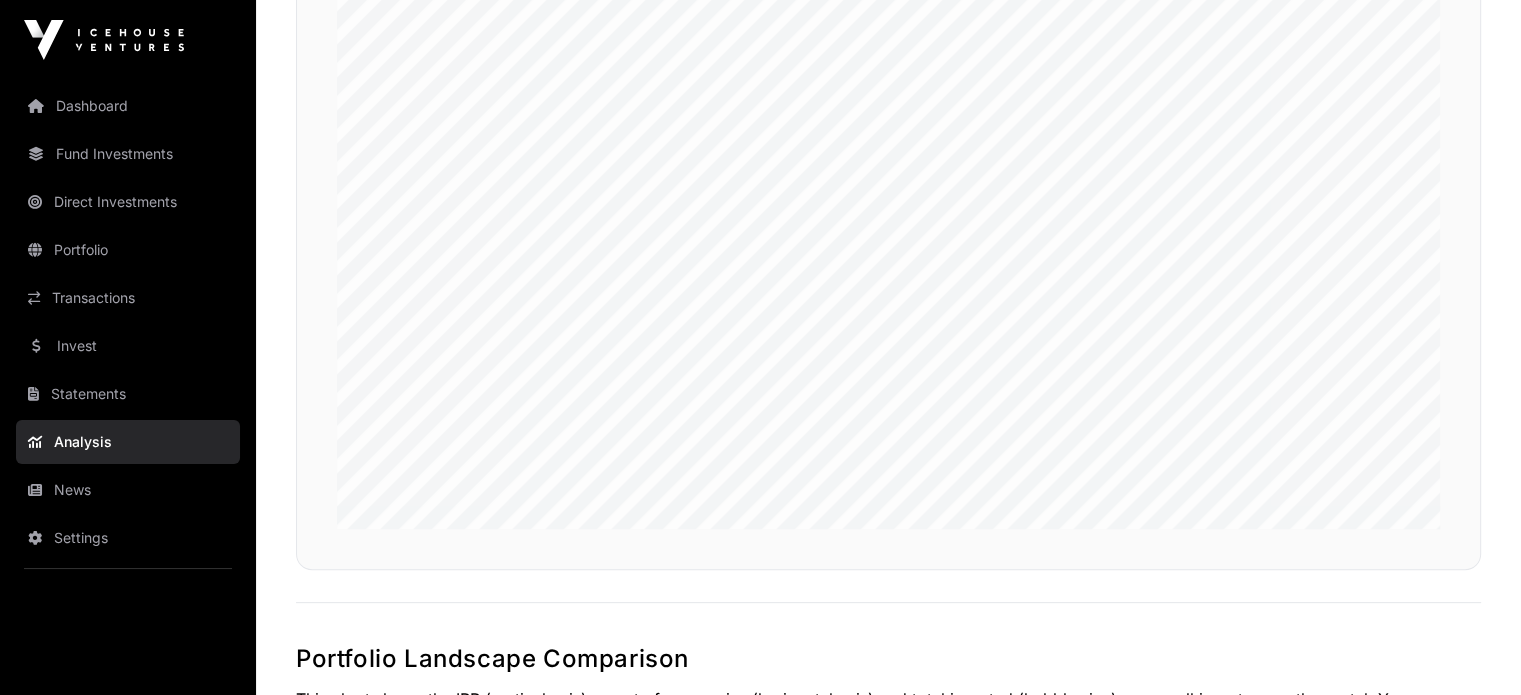 scroll, scrollTop: 0, scrollLeft: 0, axis: both 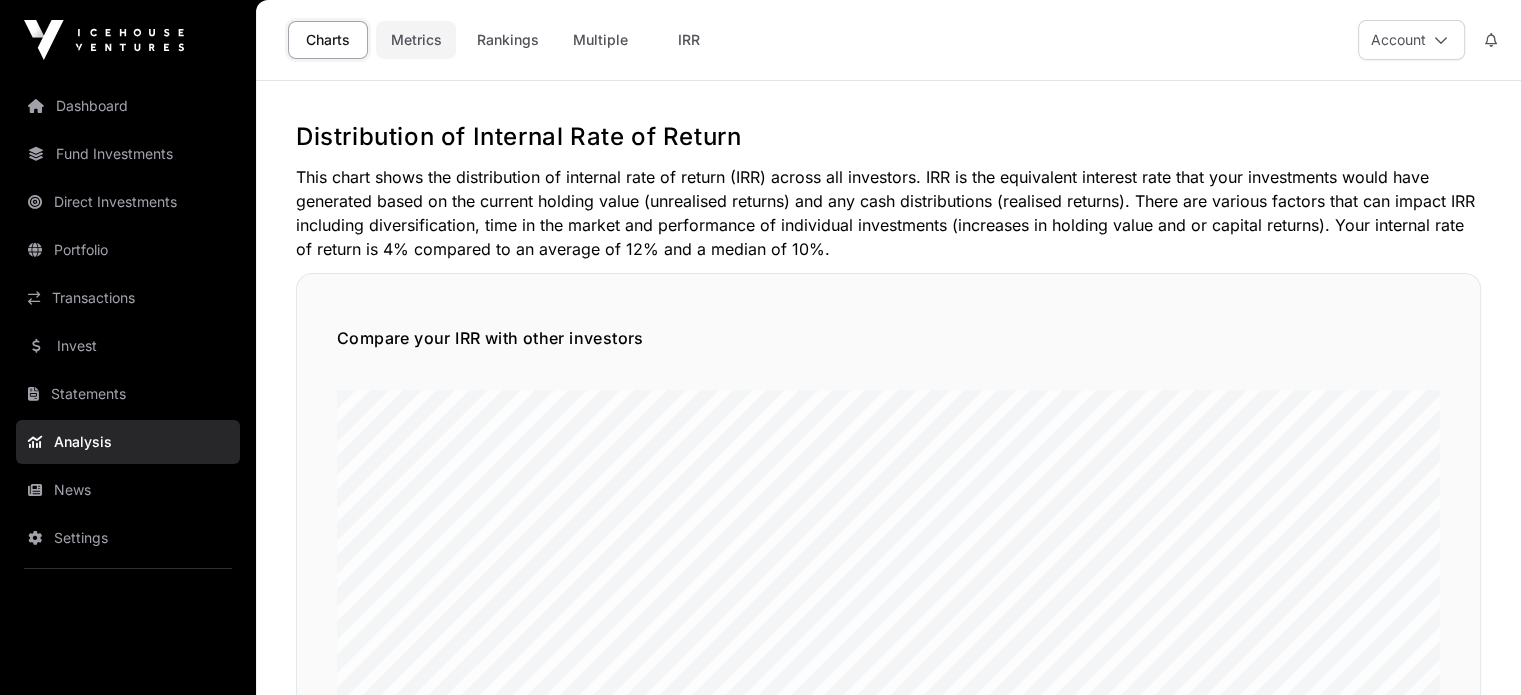 click on "Metrics" 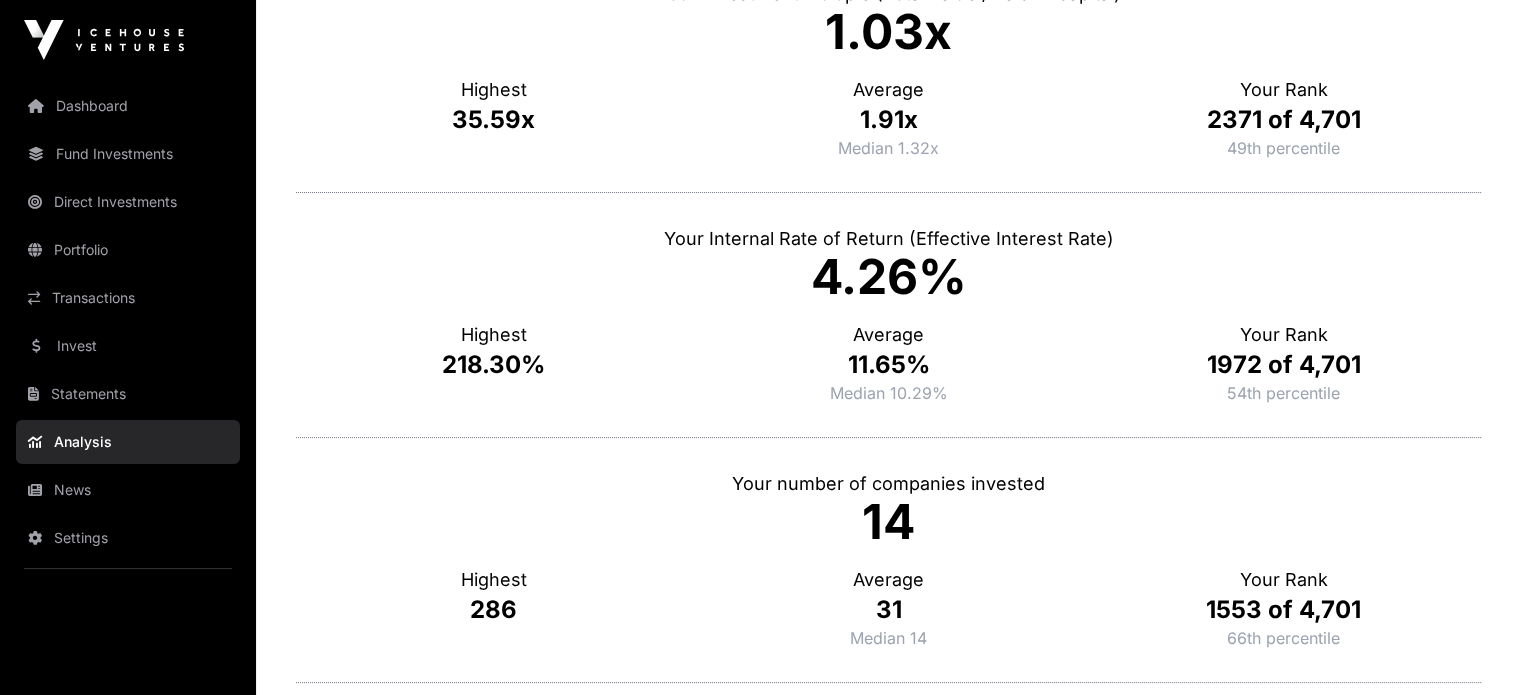 scroll, scrollTop: 237, scrollLeft: 0, axis: vertical 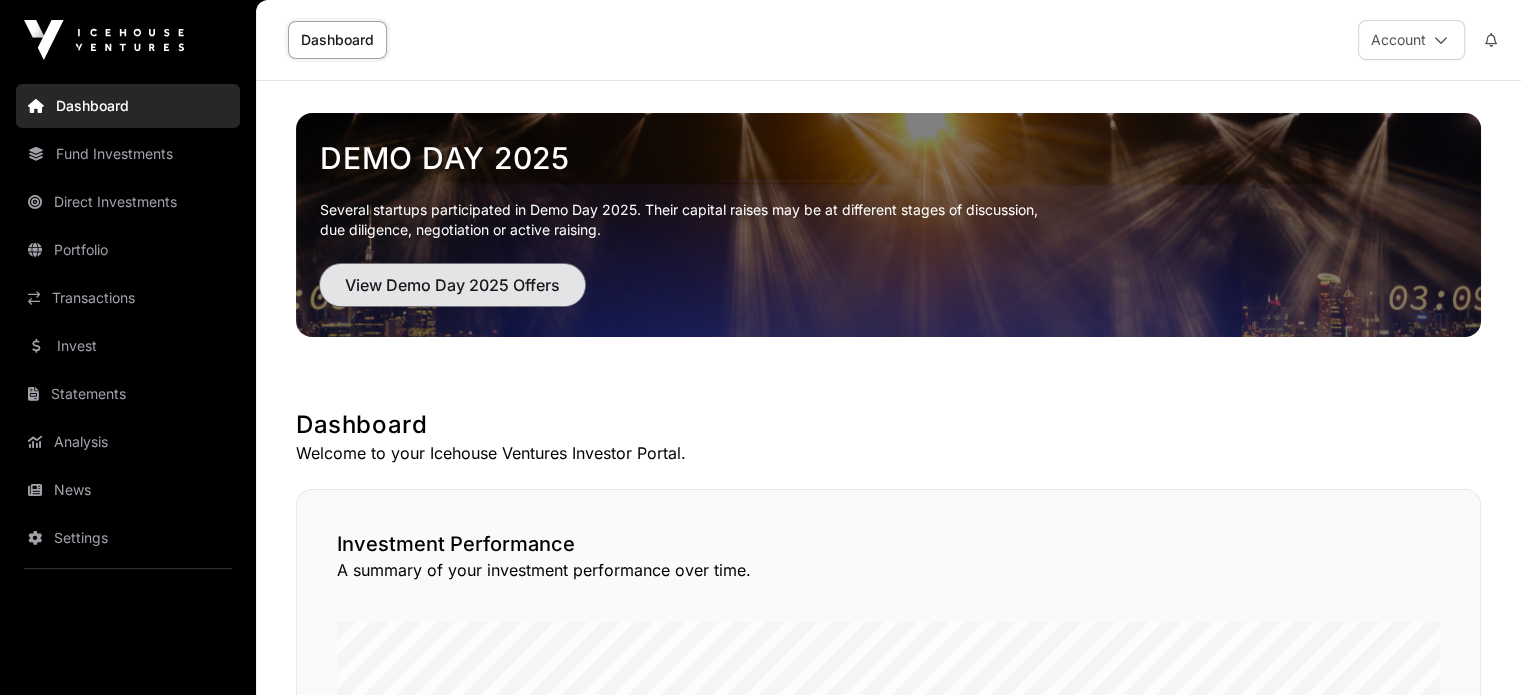 click on "View Demo Day 2025 Offers" 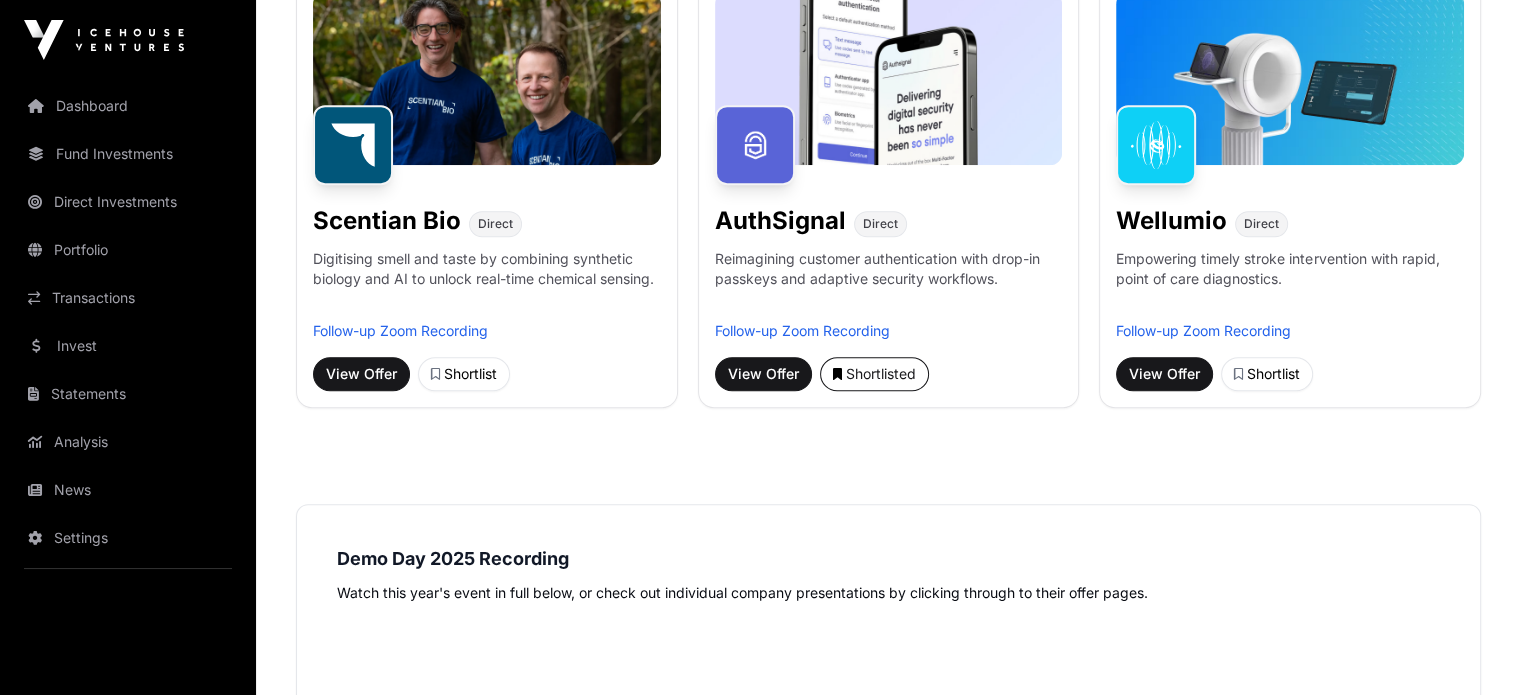 scroll, scrollTop: 1247, scrollLeft: 0, axis: vertical 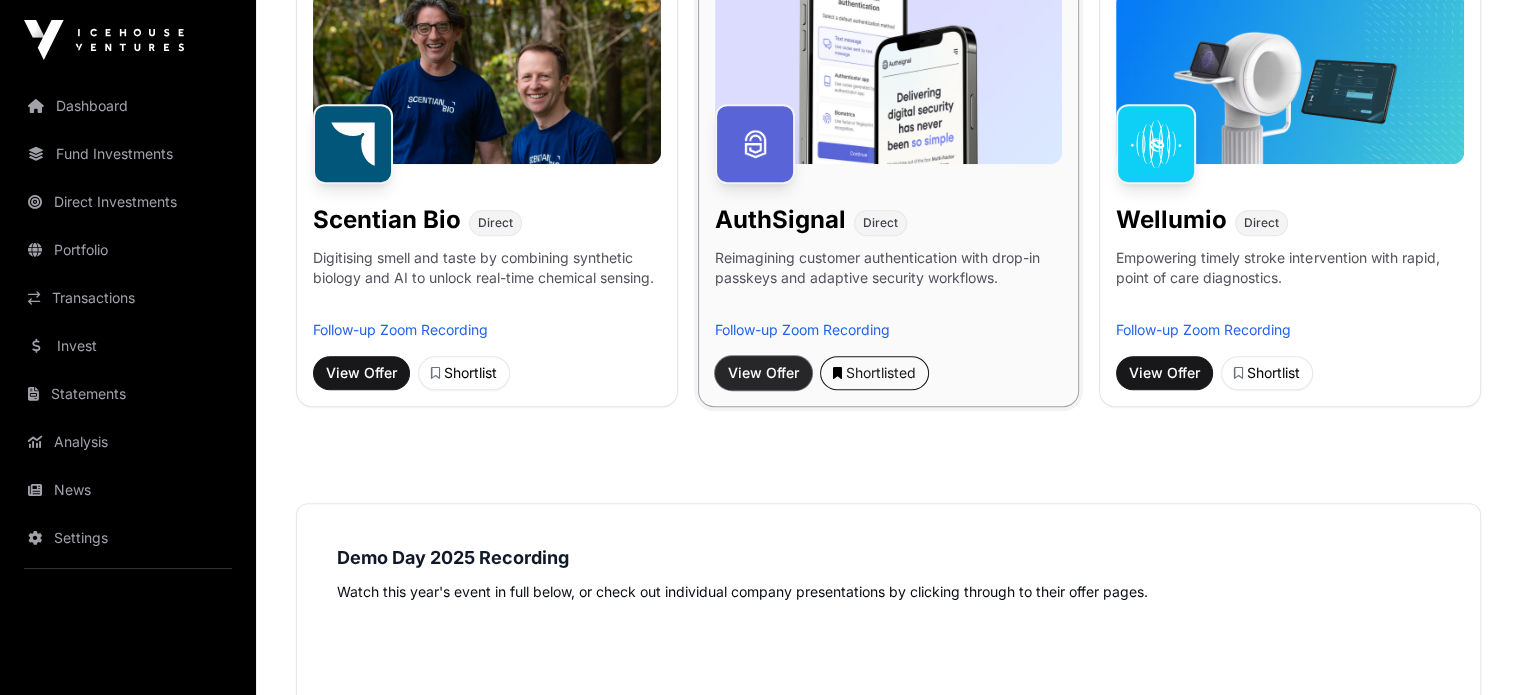 click on "View Offer" 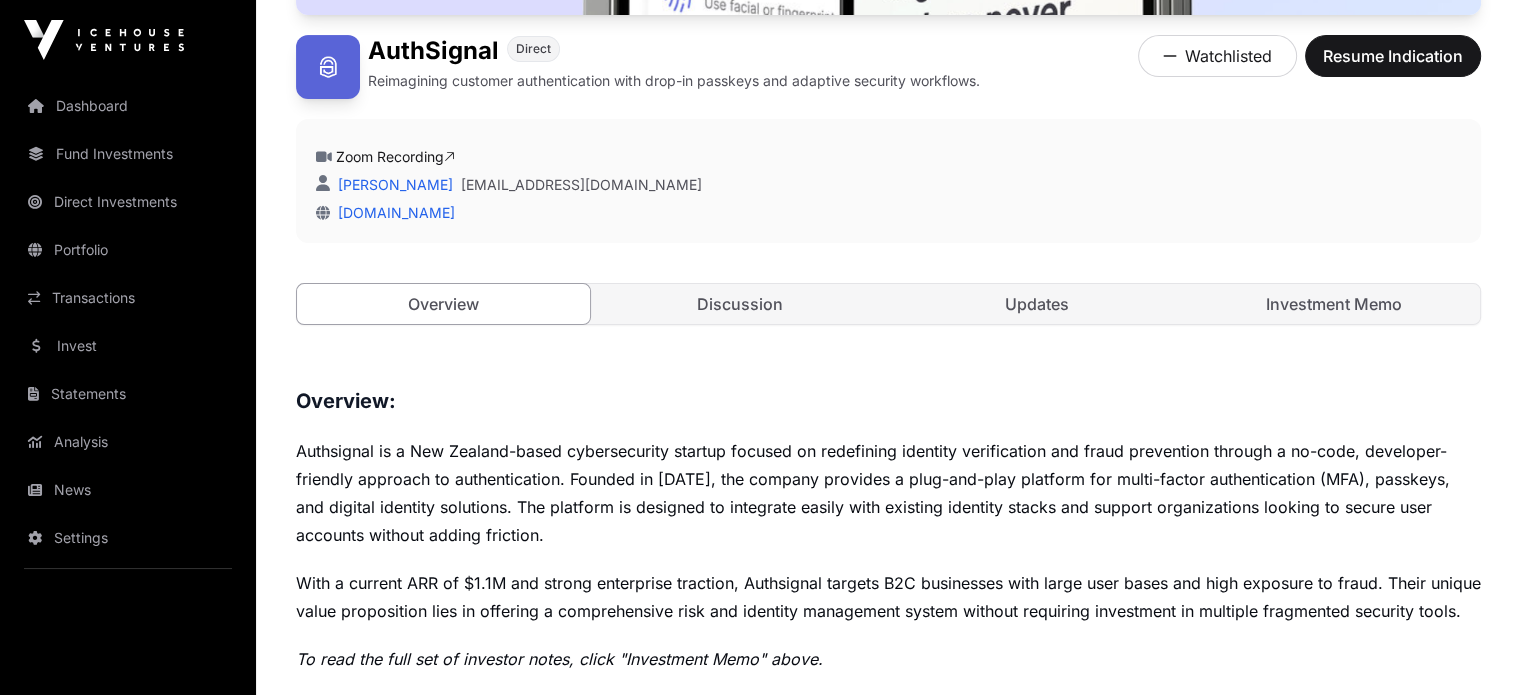 scroll, scrollTop: 482, scrollLeft: 0, axis: vertical 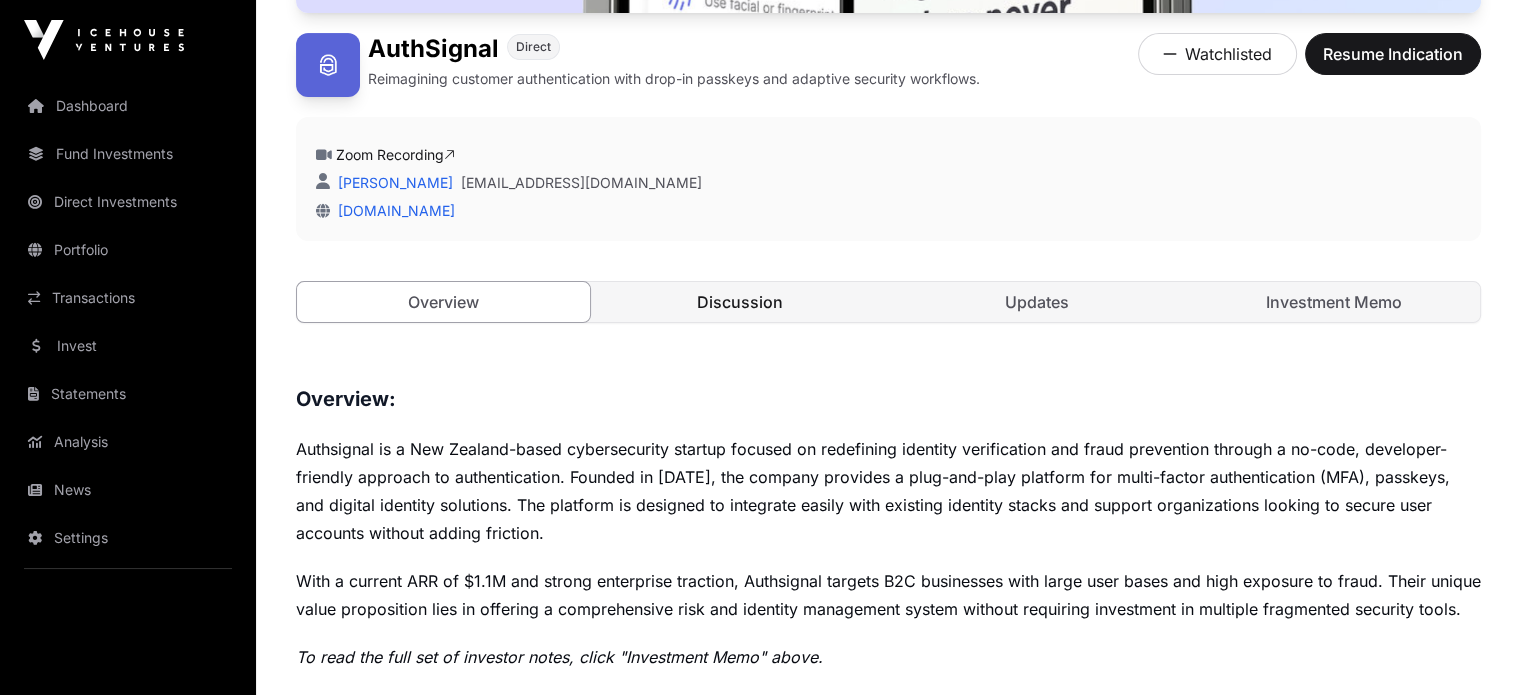 click on "Discussion" 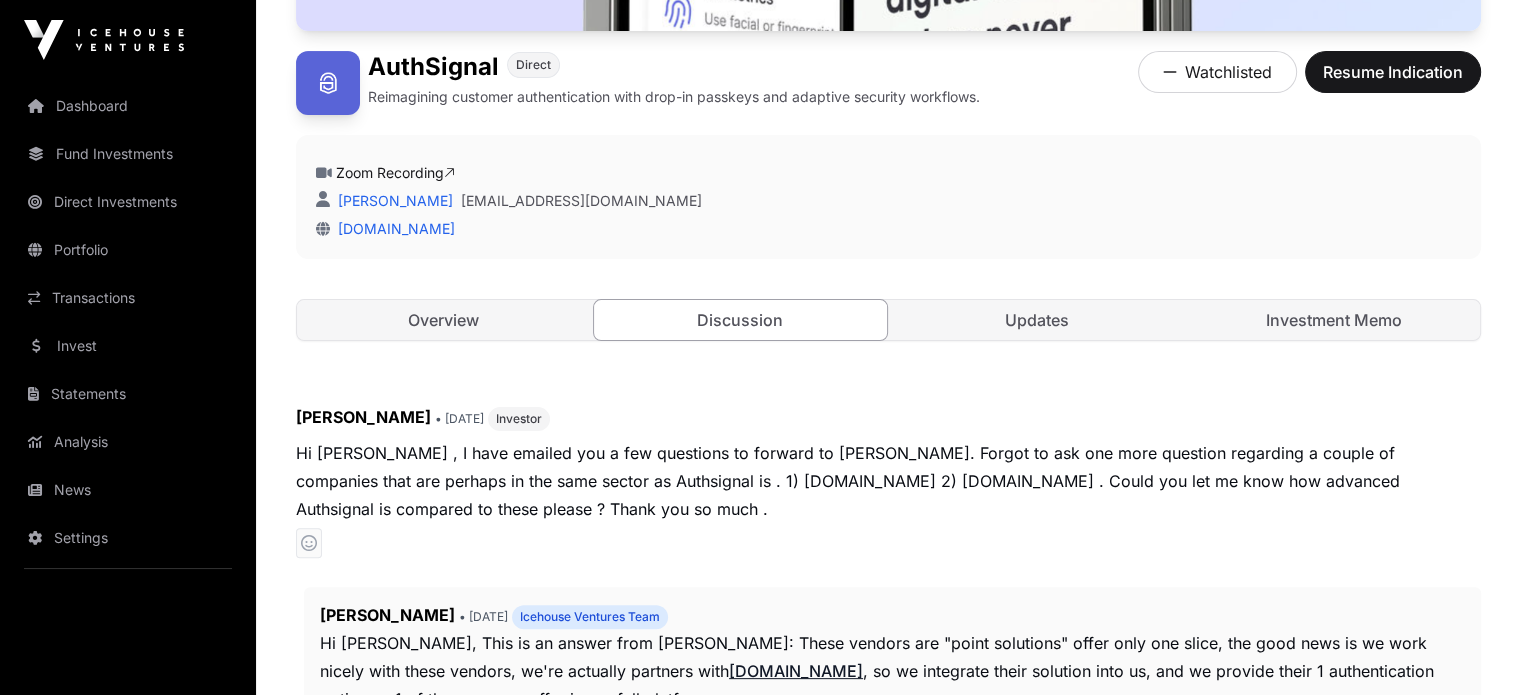scroll, scrollTop: 452, scrollLeft: 0, axis: vertical 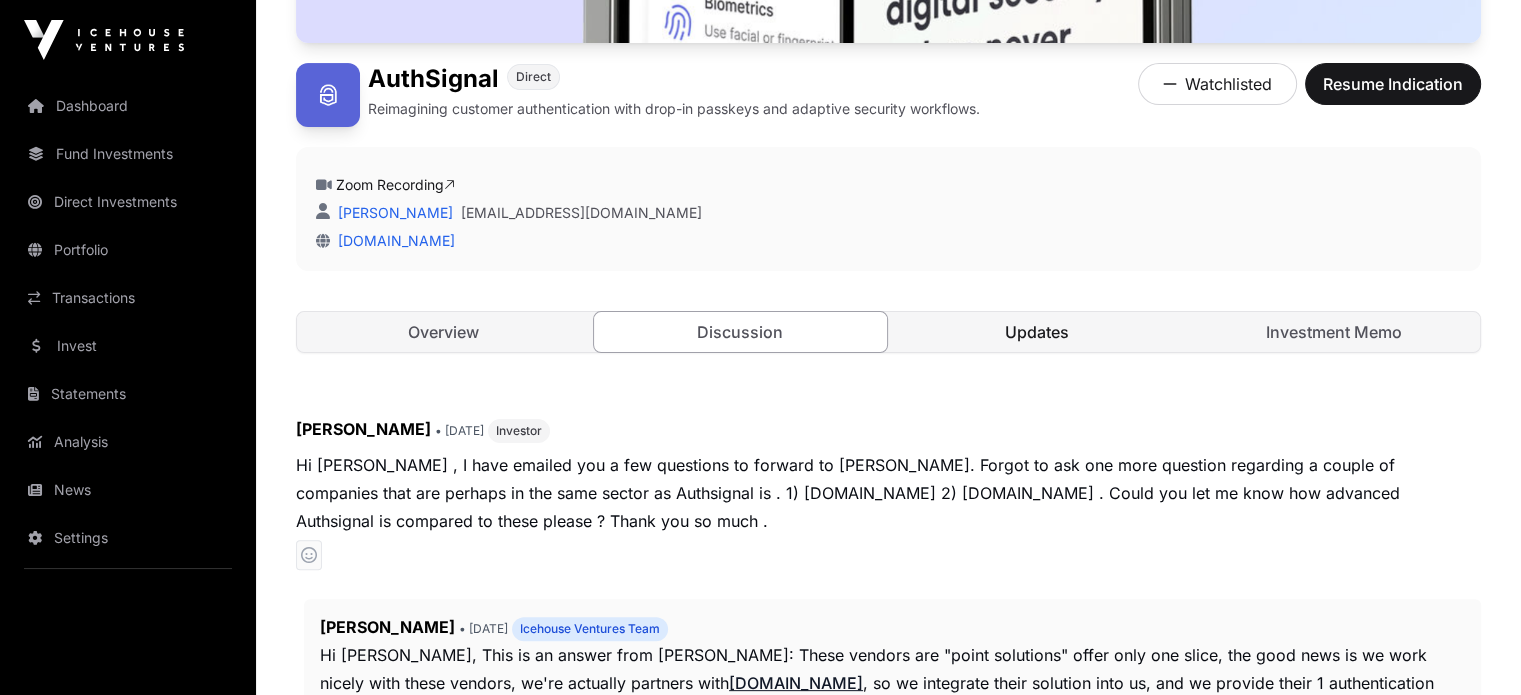 click on "Updates" 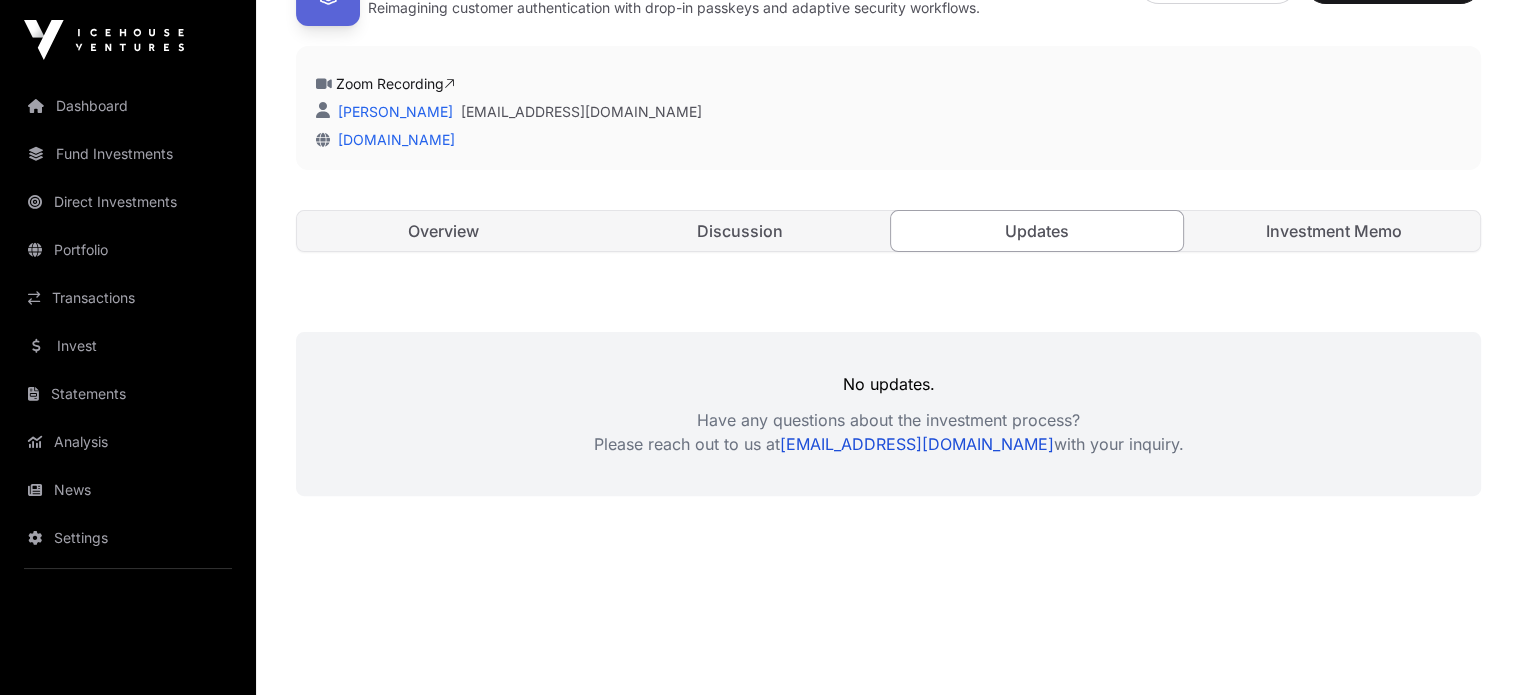 scroll, scrollTop: 552, scrollLeft: 0, axis: vertical 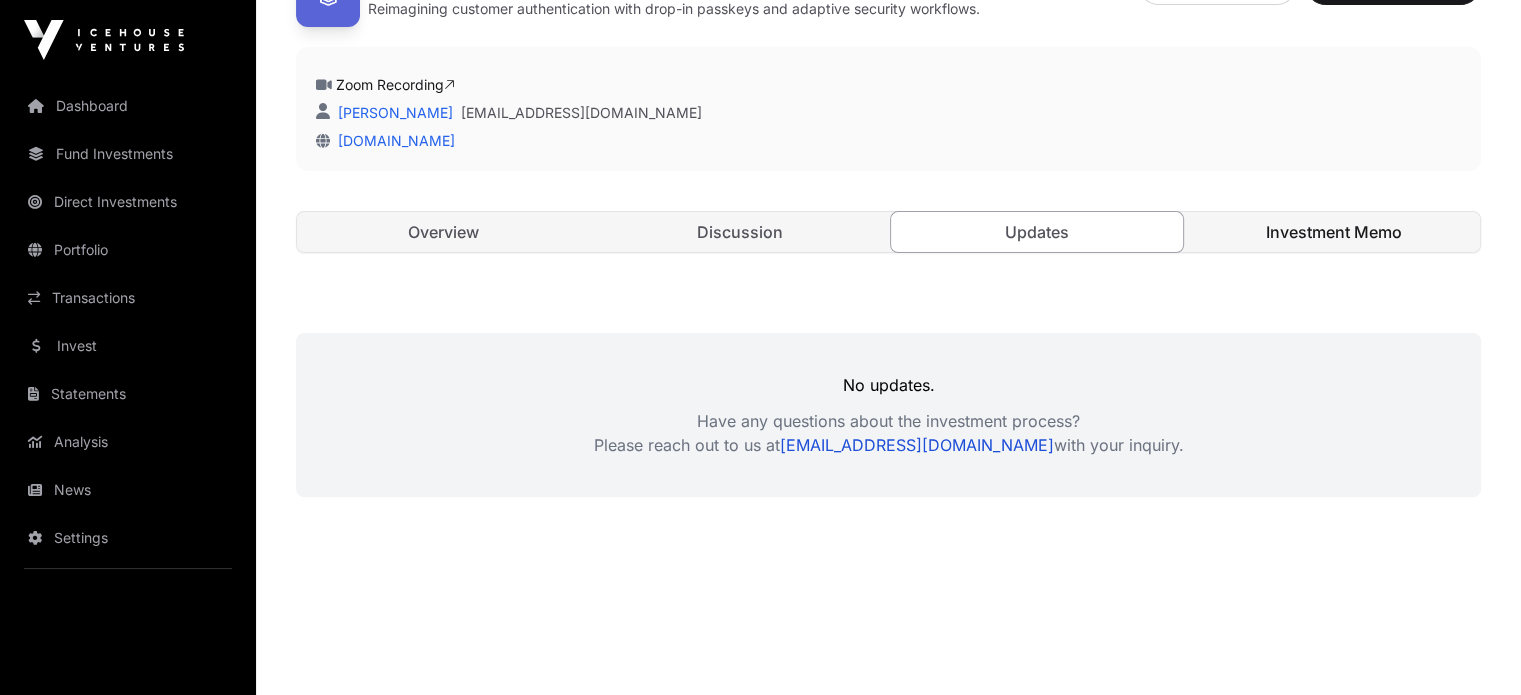 click on "Investment Memo" 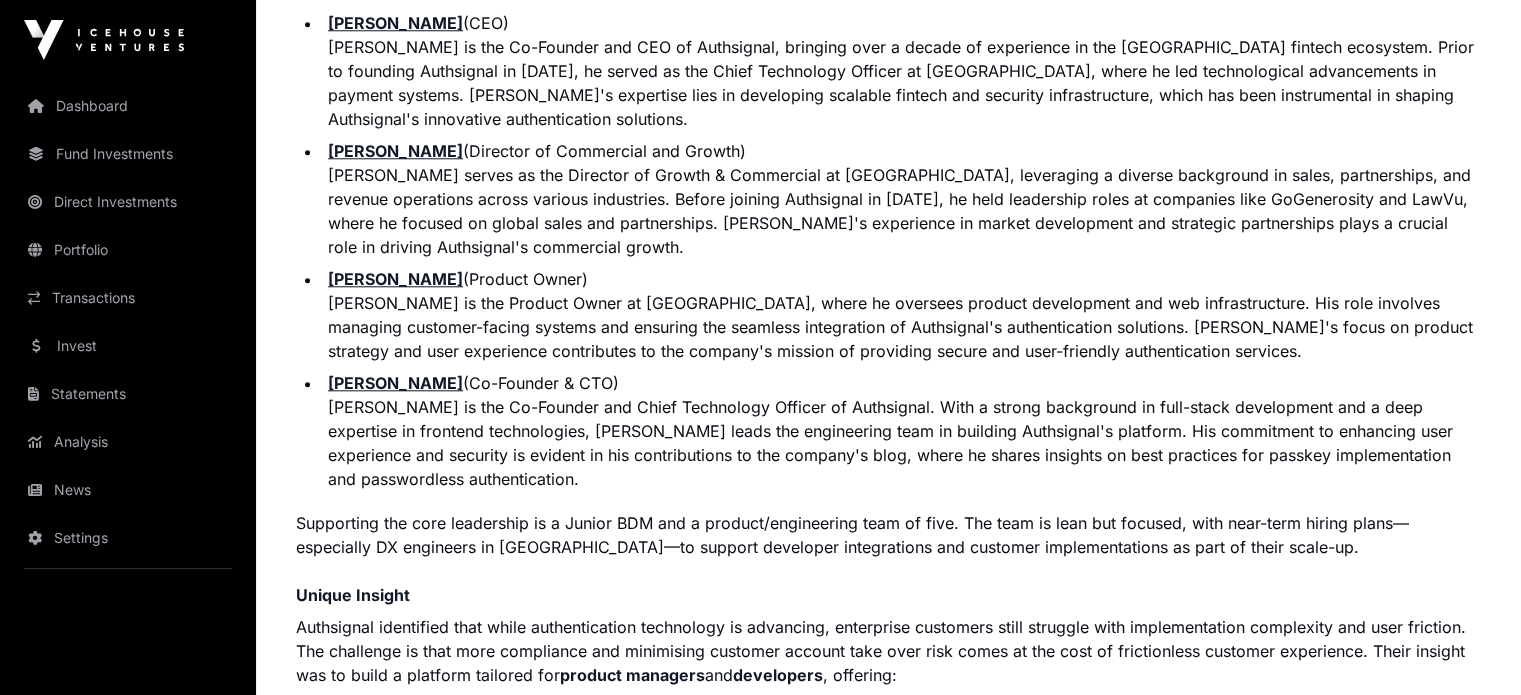 scroll, scrollTop: 2005, scrollLeft: 0, axis: vertical 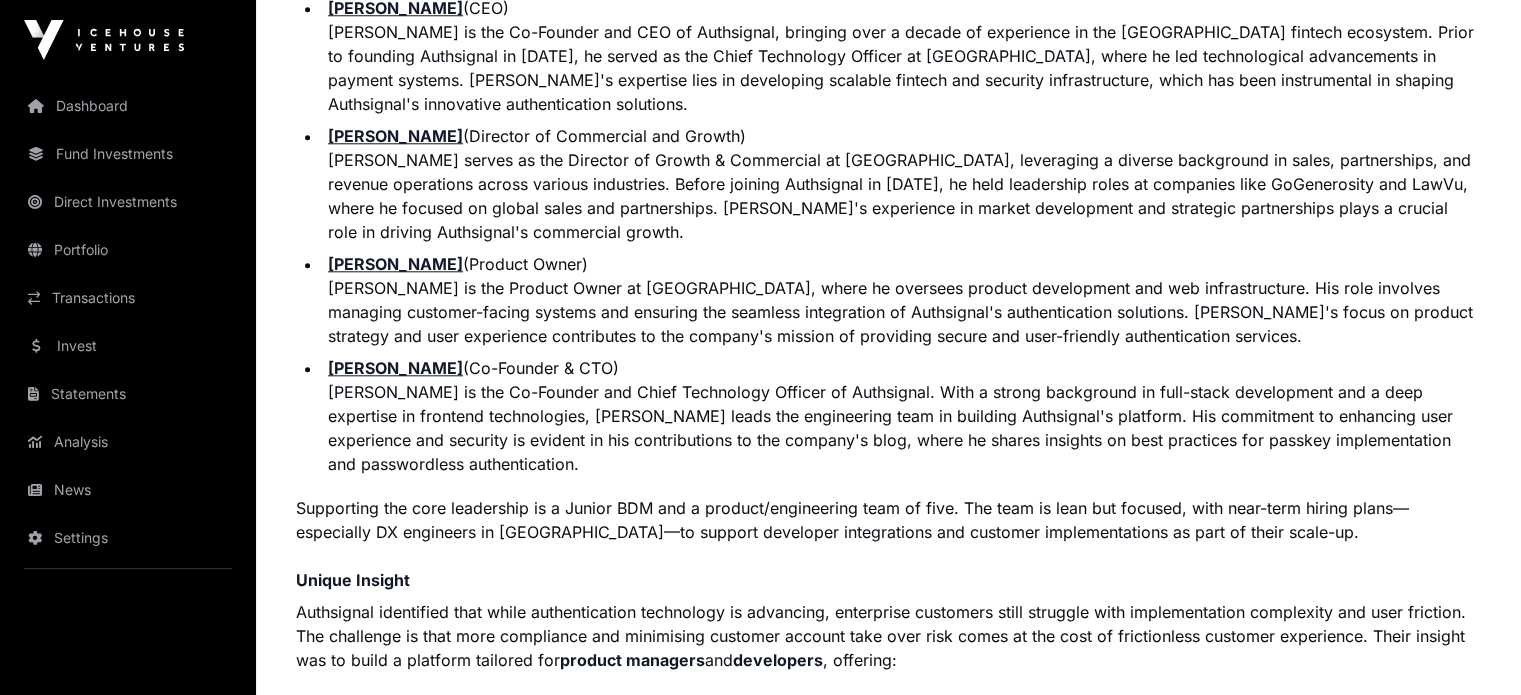 click on "[PERSON_NAME]" 